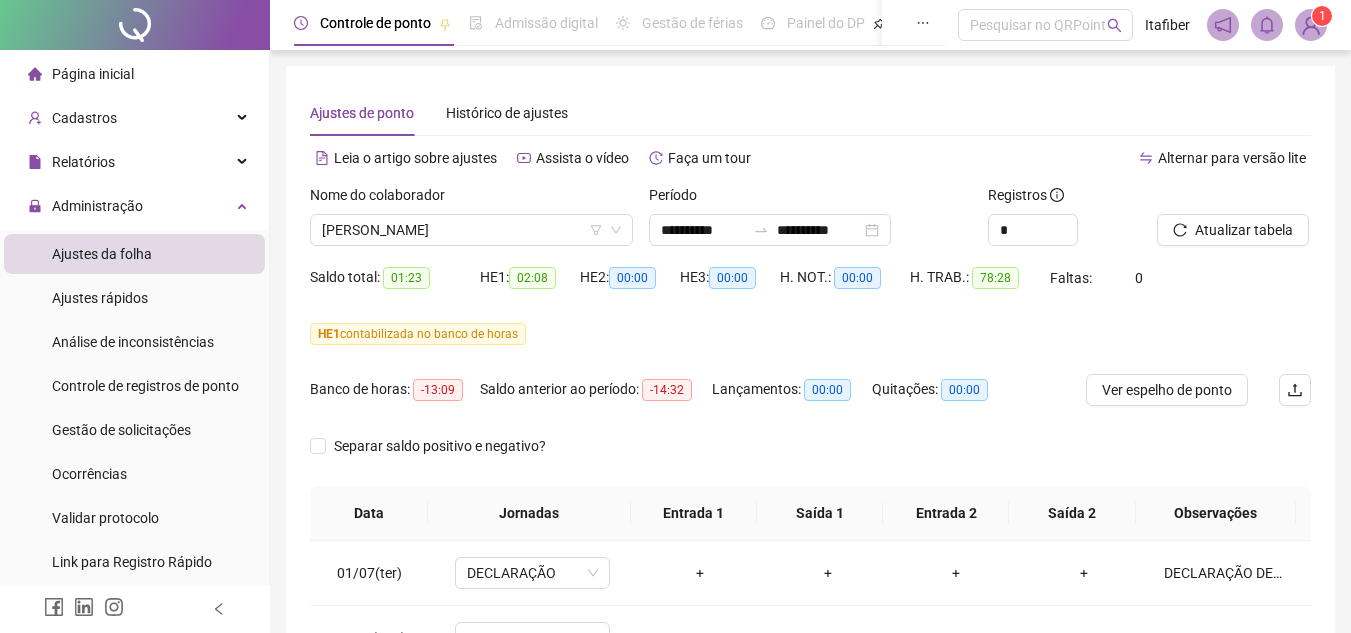 scroll, scrollTop: 0, scrollLeft: 0, axis: both 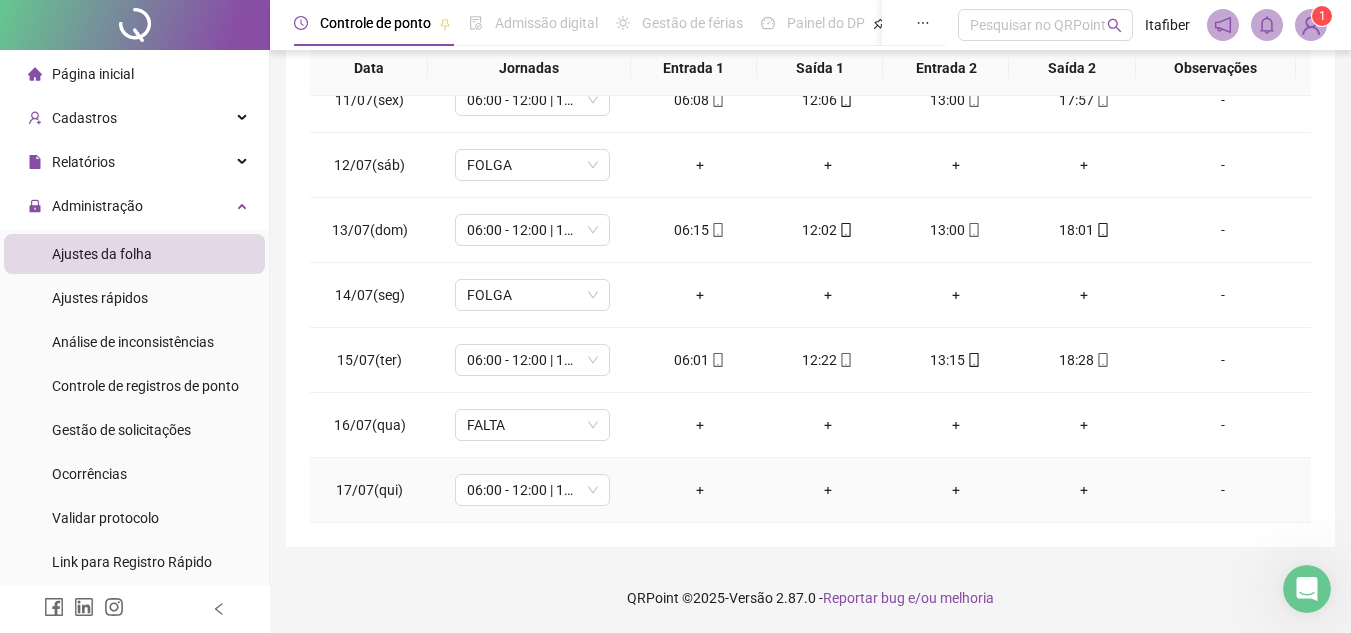 click on "+" at bounding box center (700, 490) 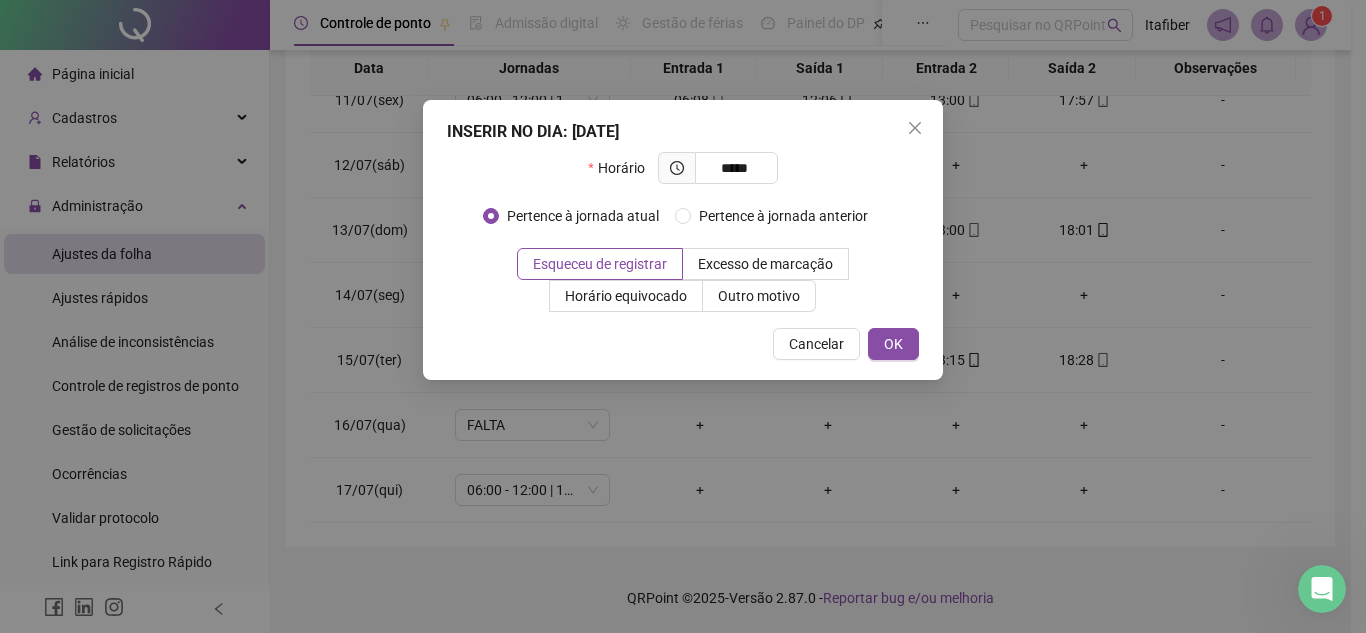 type on "*****" 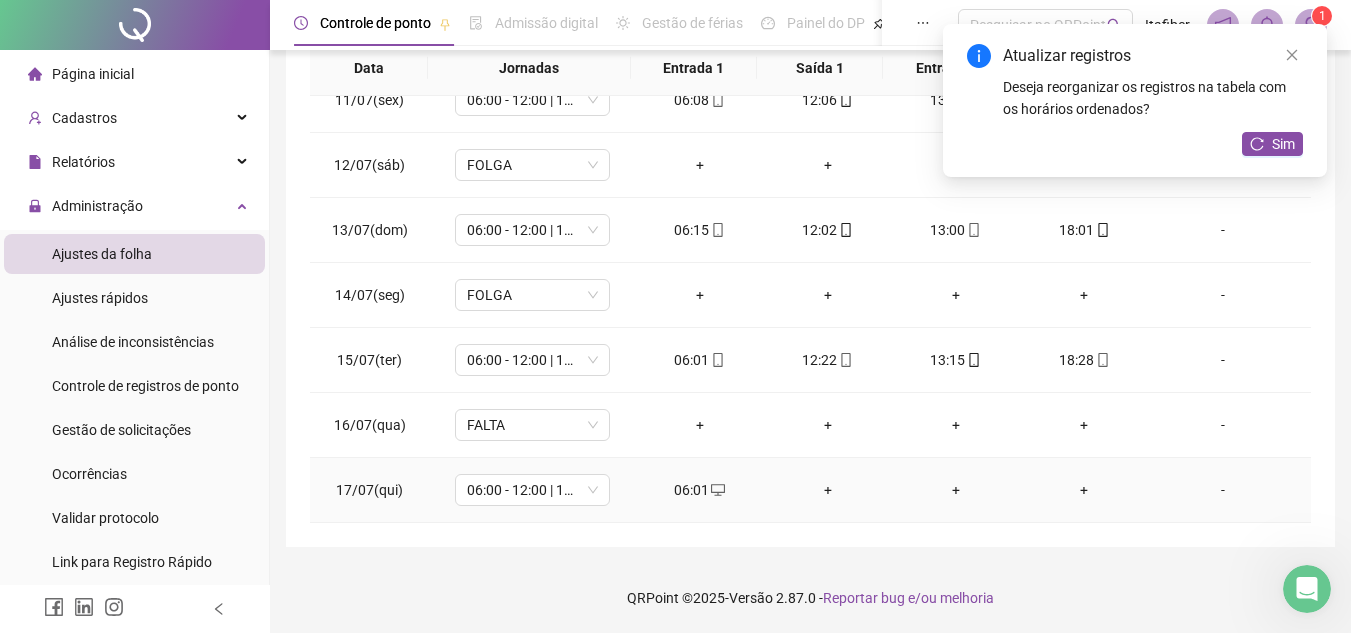 click on "+" at bounding box center (828, 490) 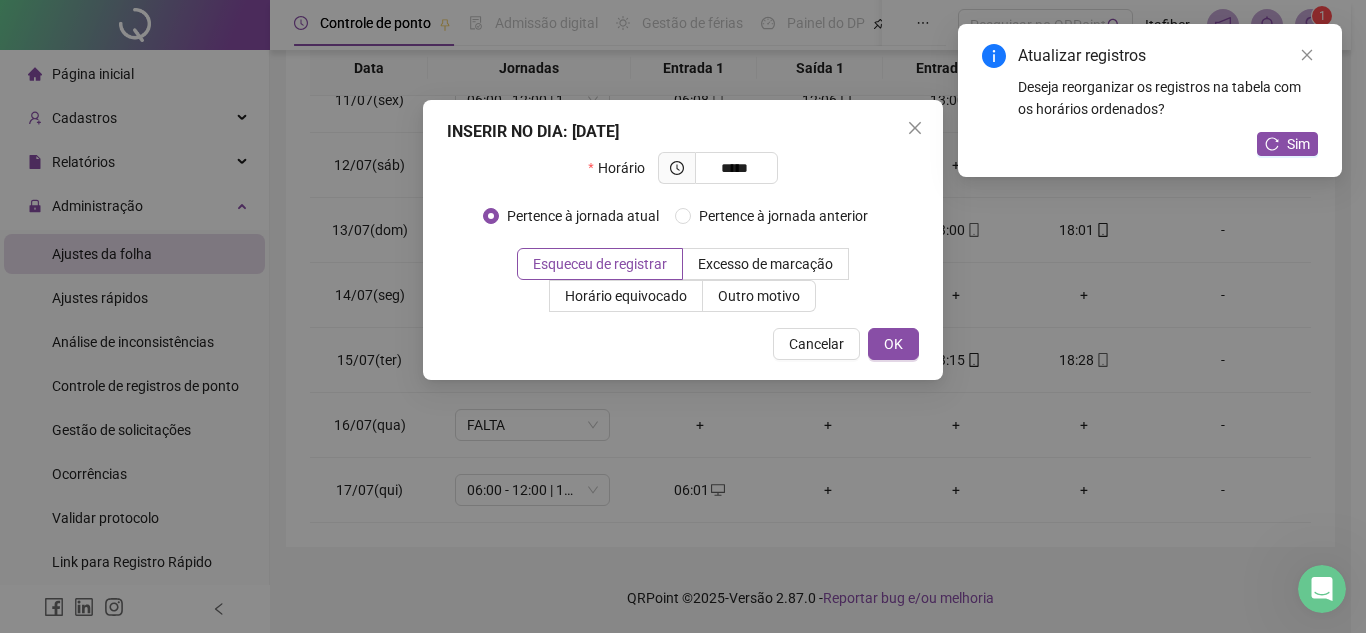 type on "*****" 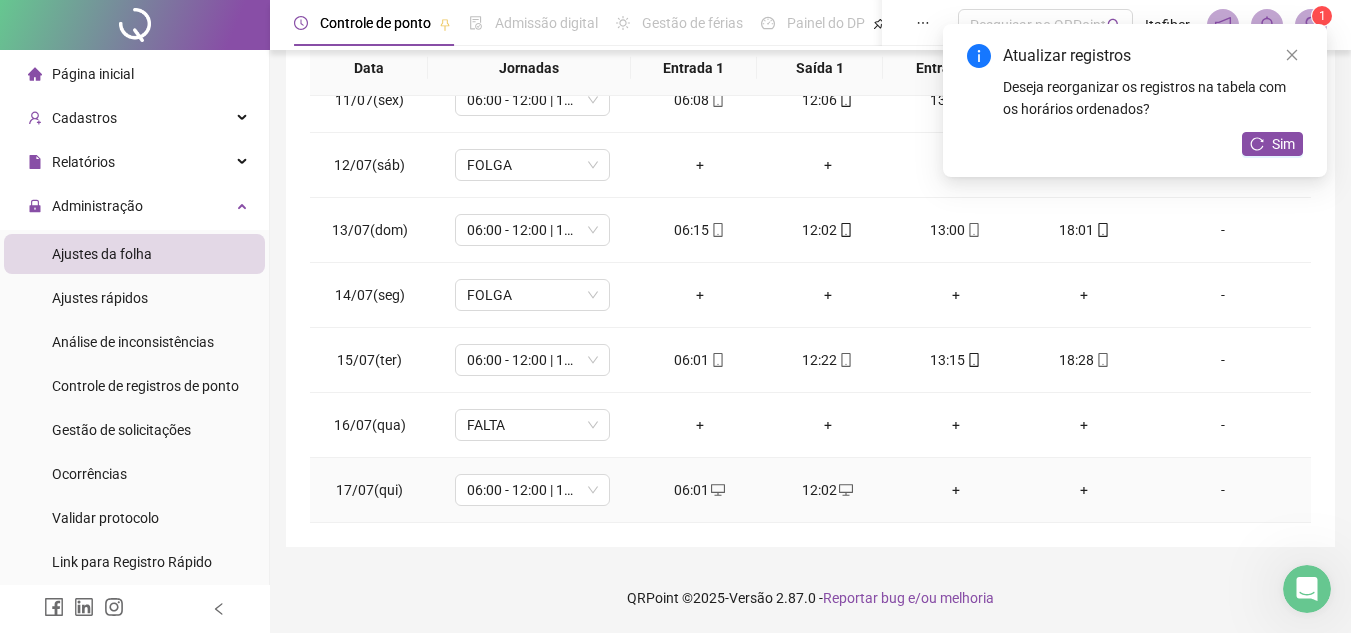 click on "+" at bounding box center [956, 490] 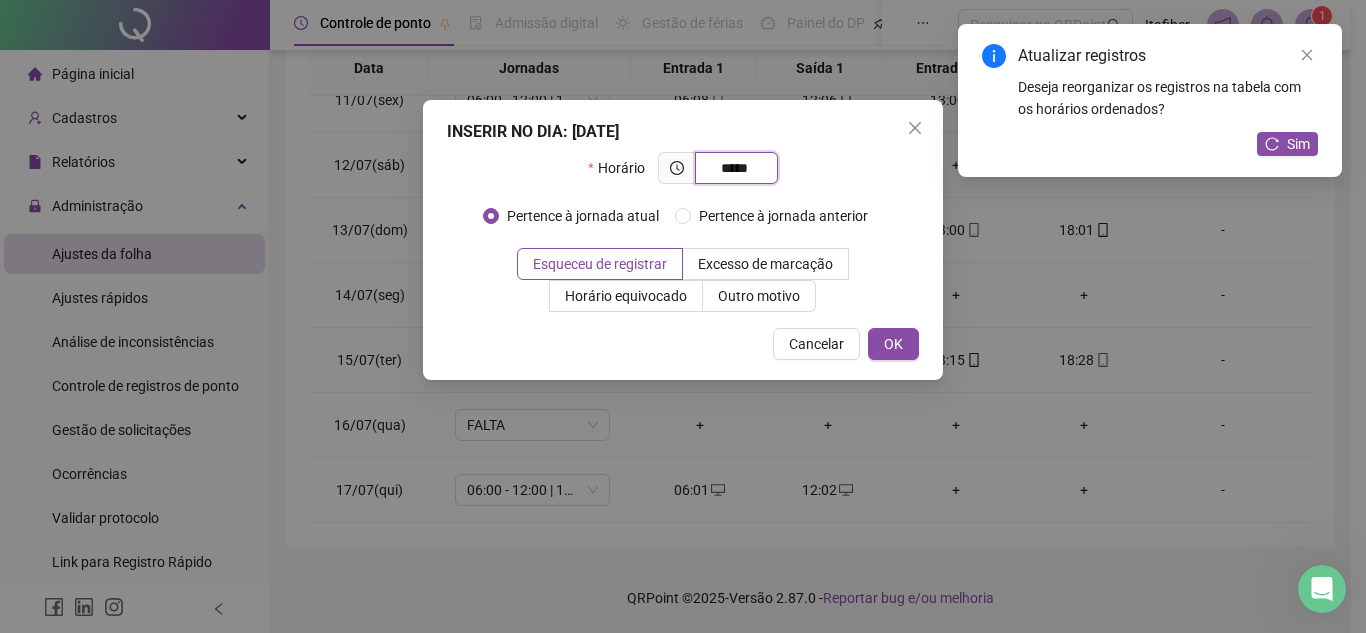 type on "*****" 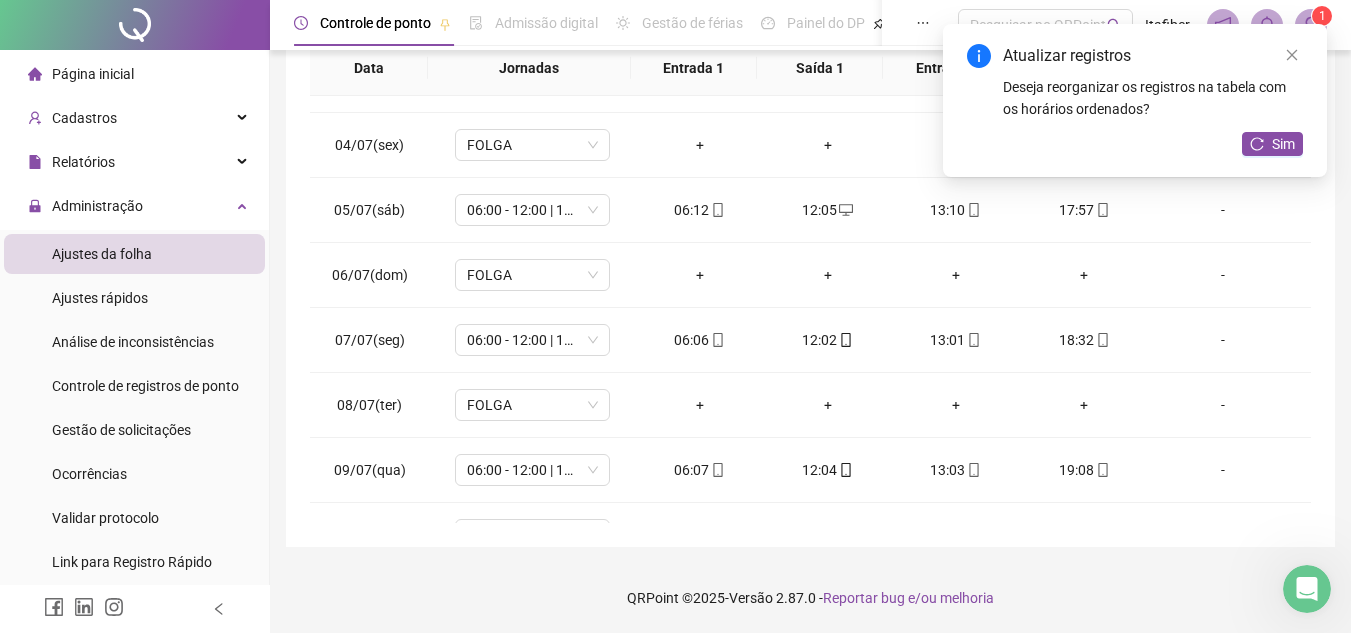 scroll, scrollTop: 0, scrollLeft: 0, axis: both 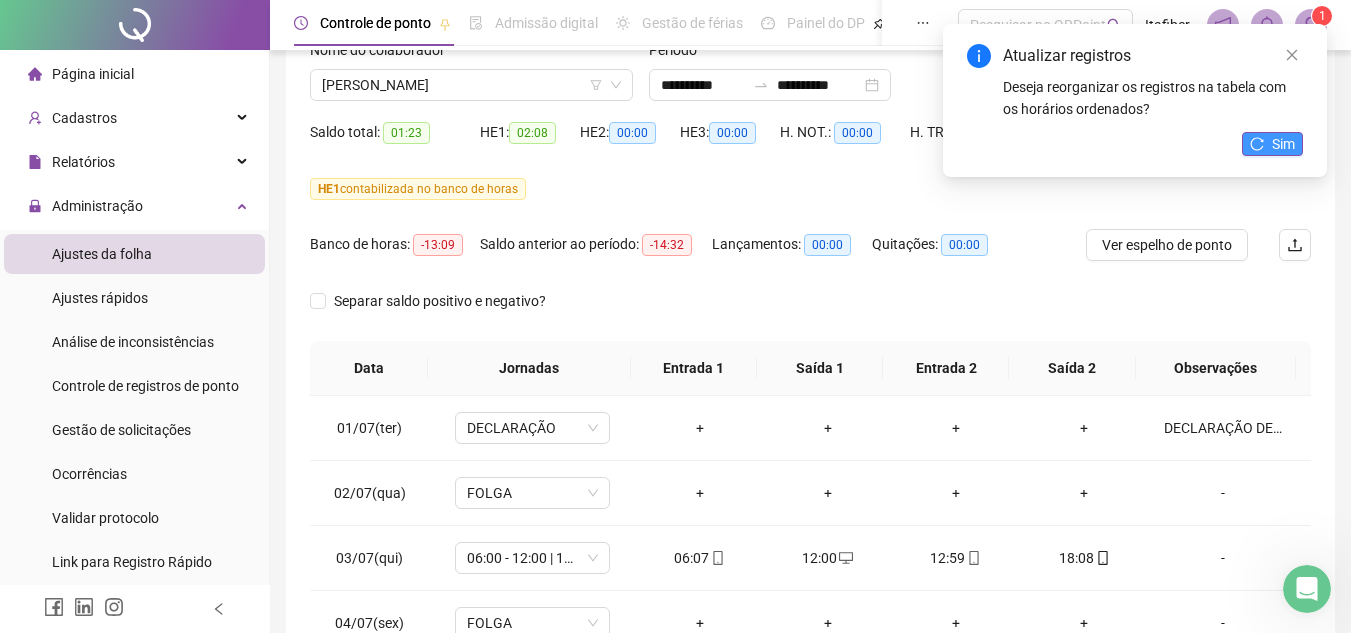 click 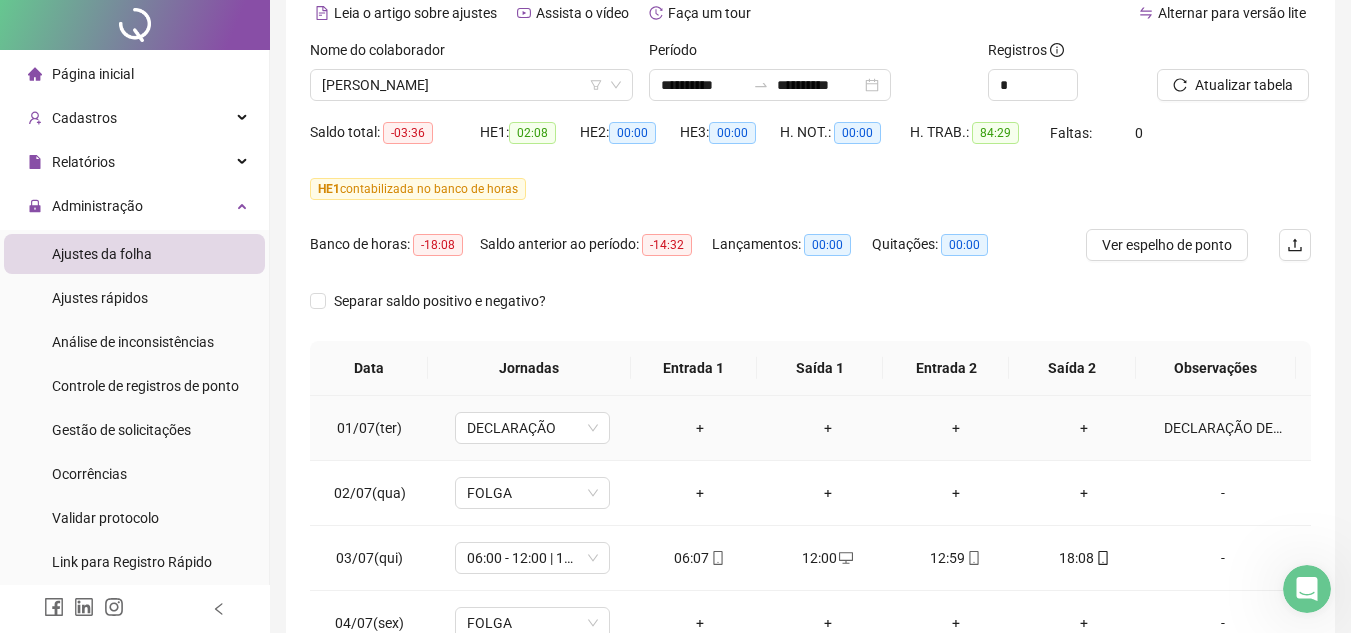 scroll, scrollTop: 0, scrollLeft: 0, axis: both 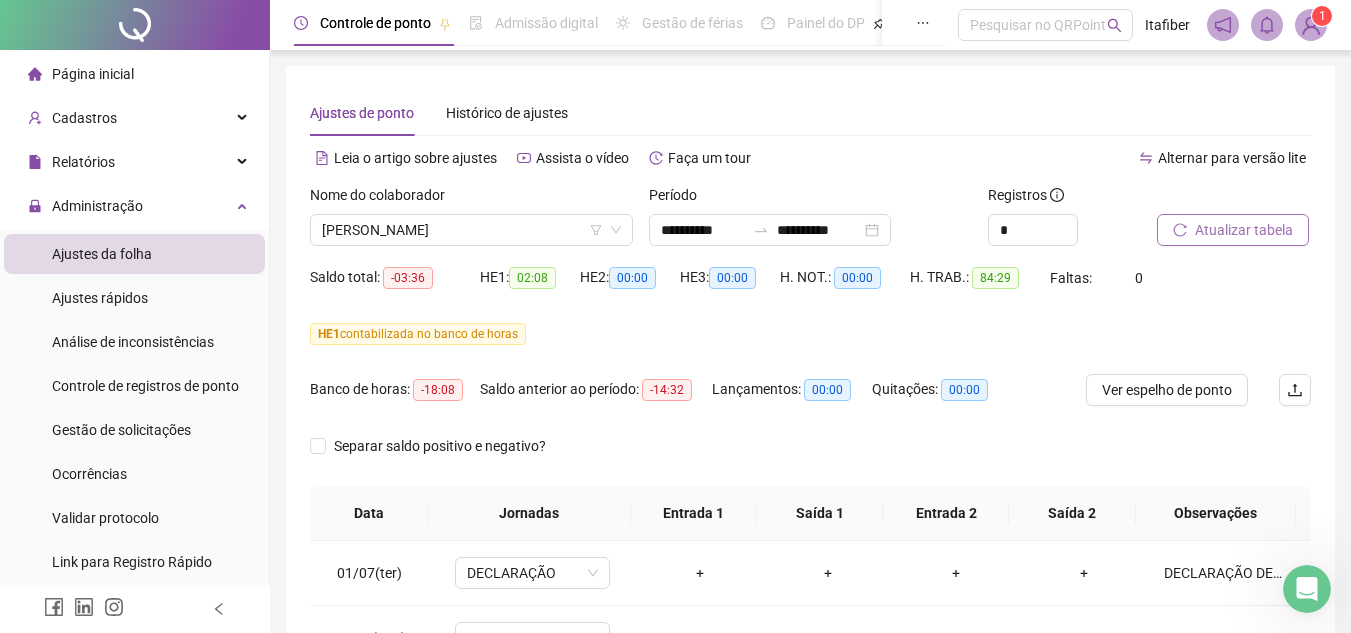 click on "Atualizar tabela" at bounding box center (1244, 230) 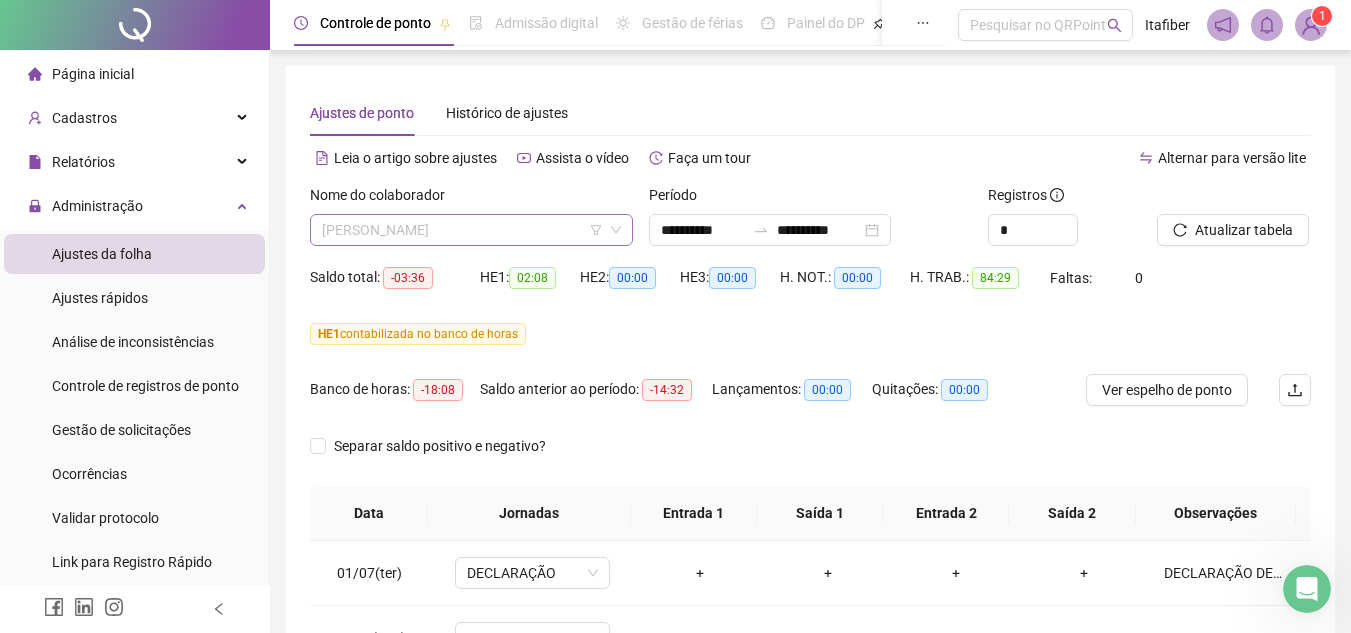 click on "[PERSON_NAME]" at bounding box center [471, 230] 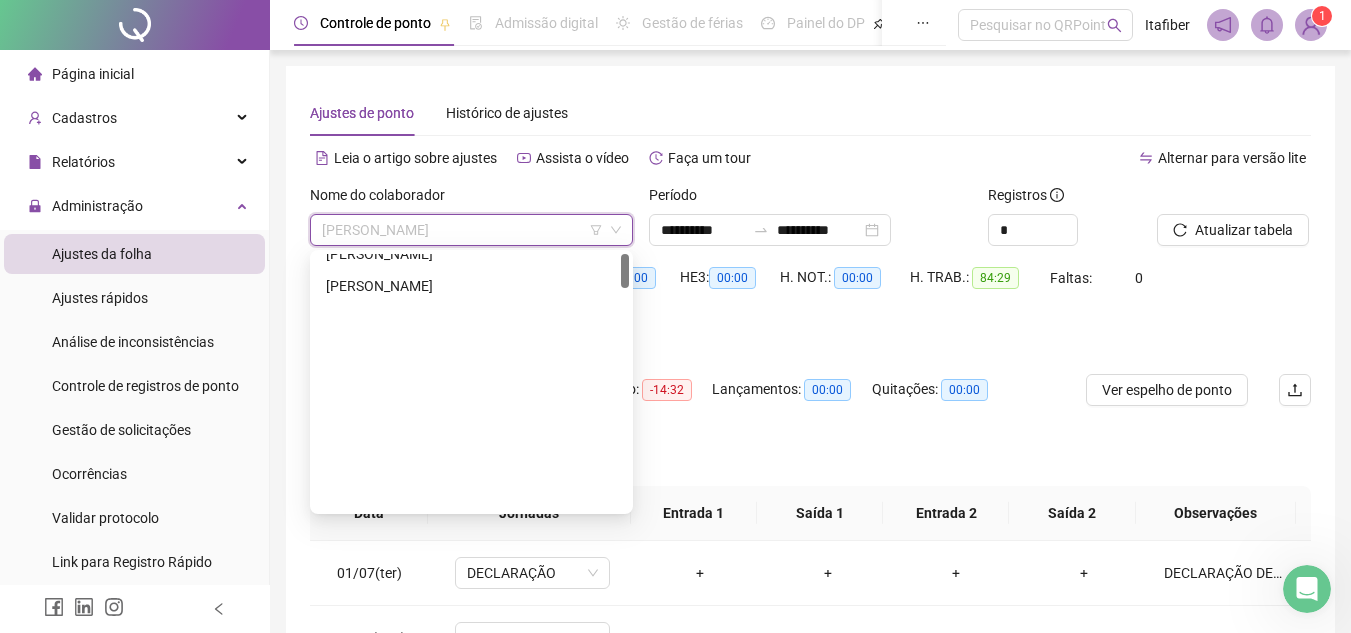 scroll, scrollTop: 0, scrollLeft: 0, axis: both 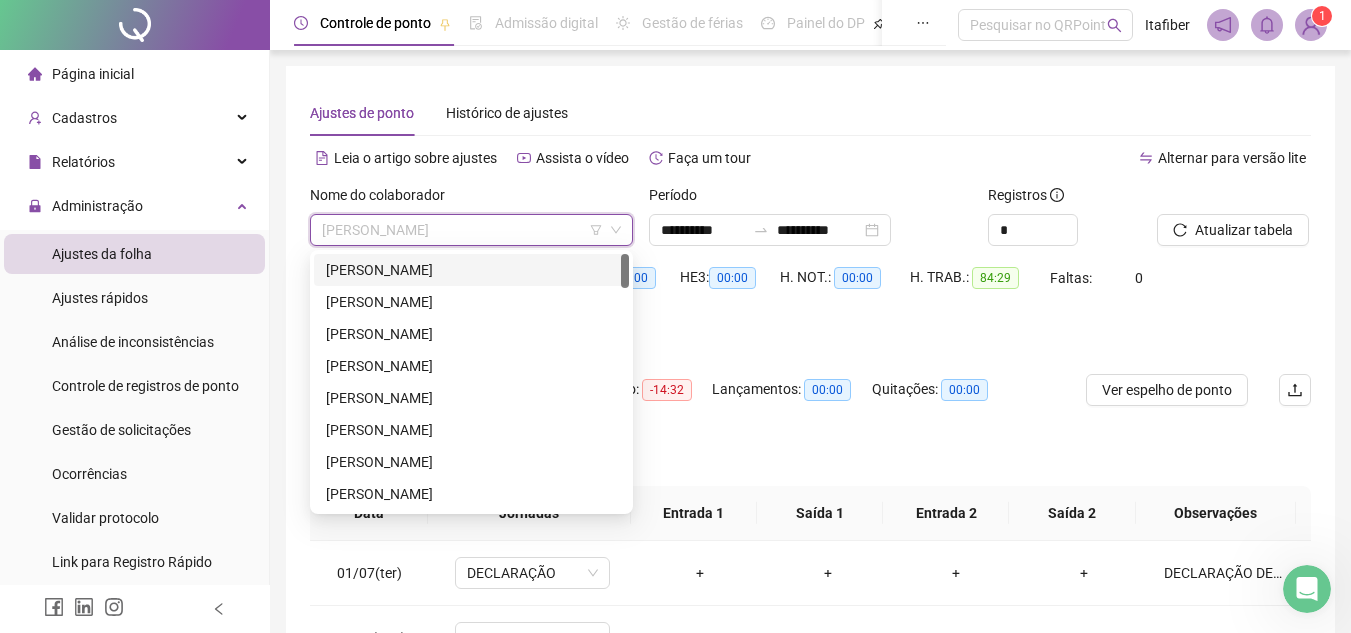 click 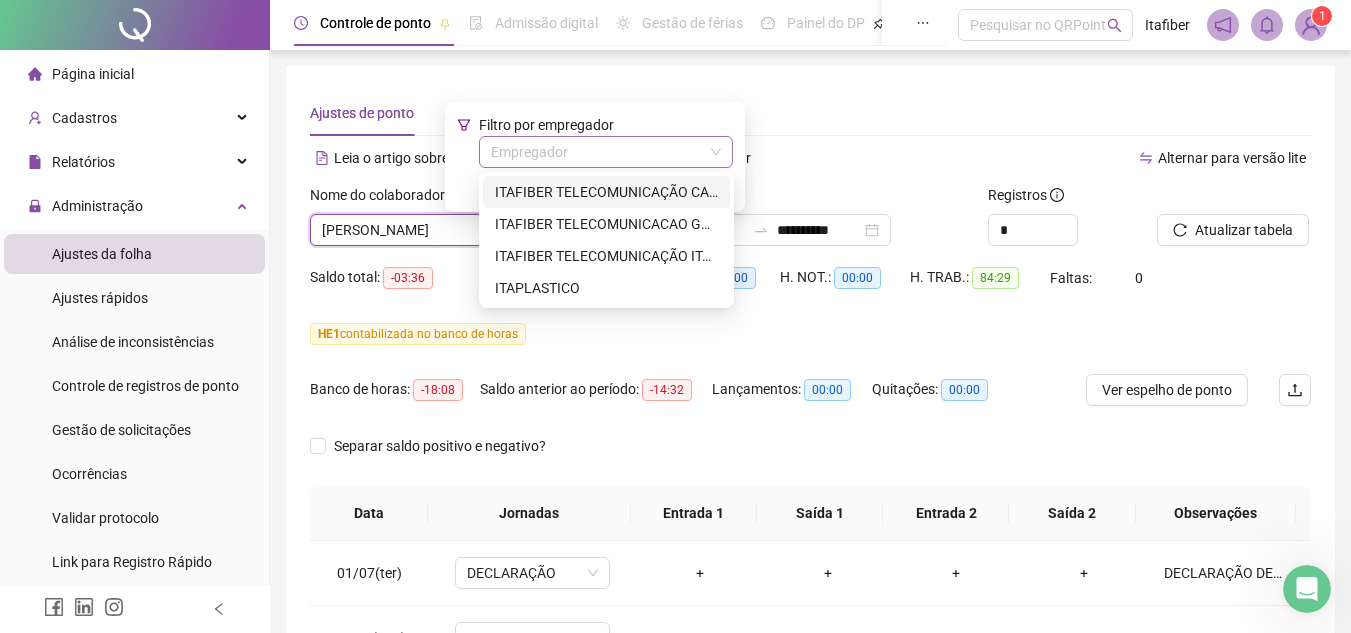 click at bounding box center [600, 152] 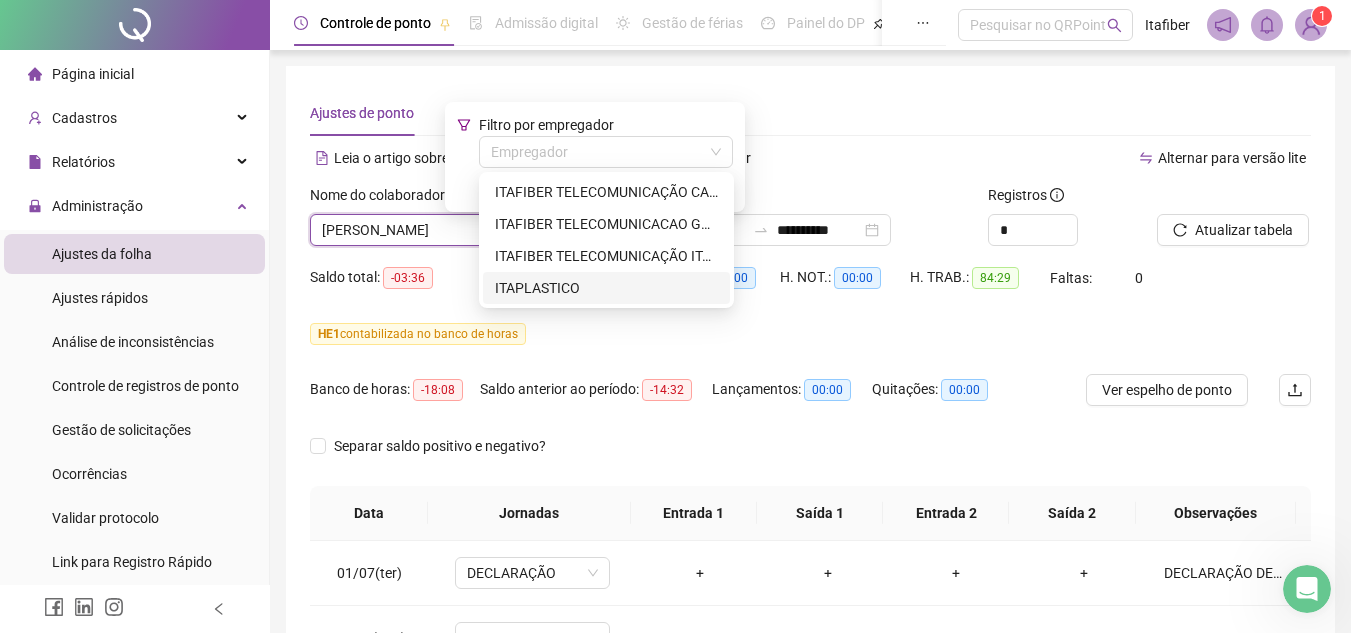 click on "ITAPLASTICO" at bounding box center (606, 288) 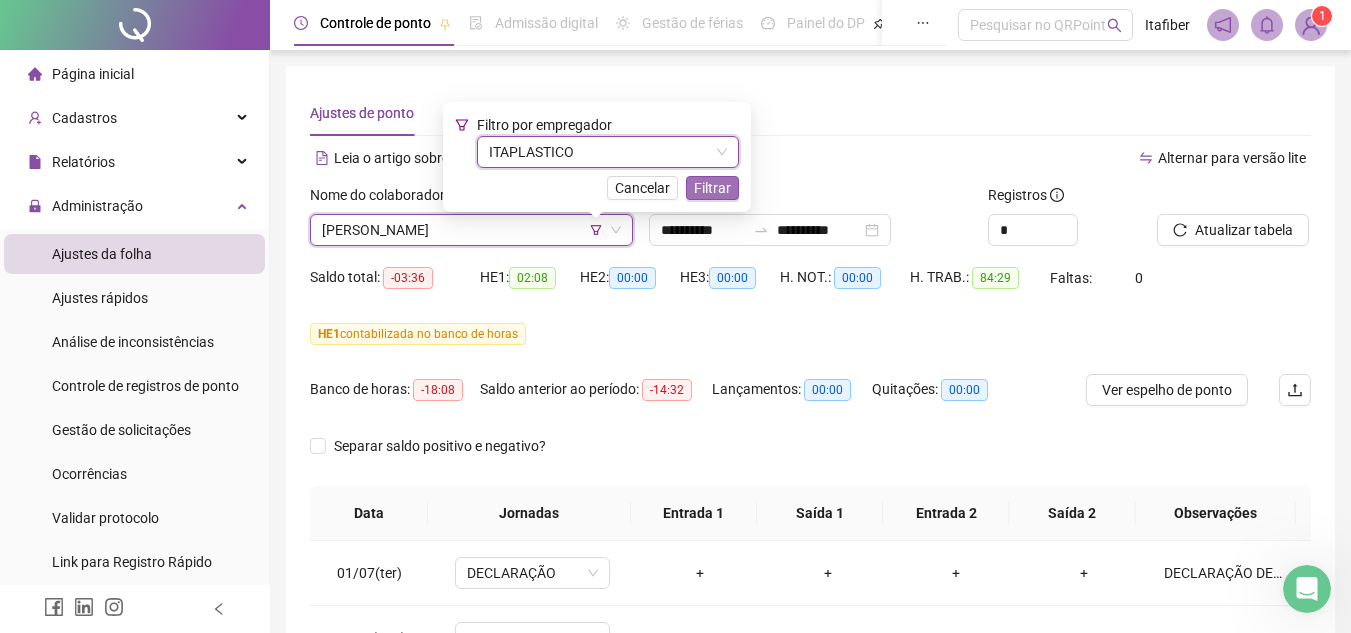click on "Filtrar" at bounding box center (712, 188) 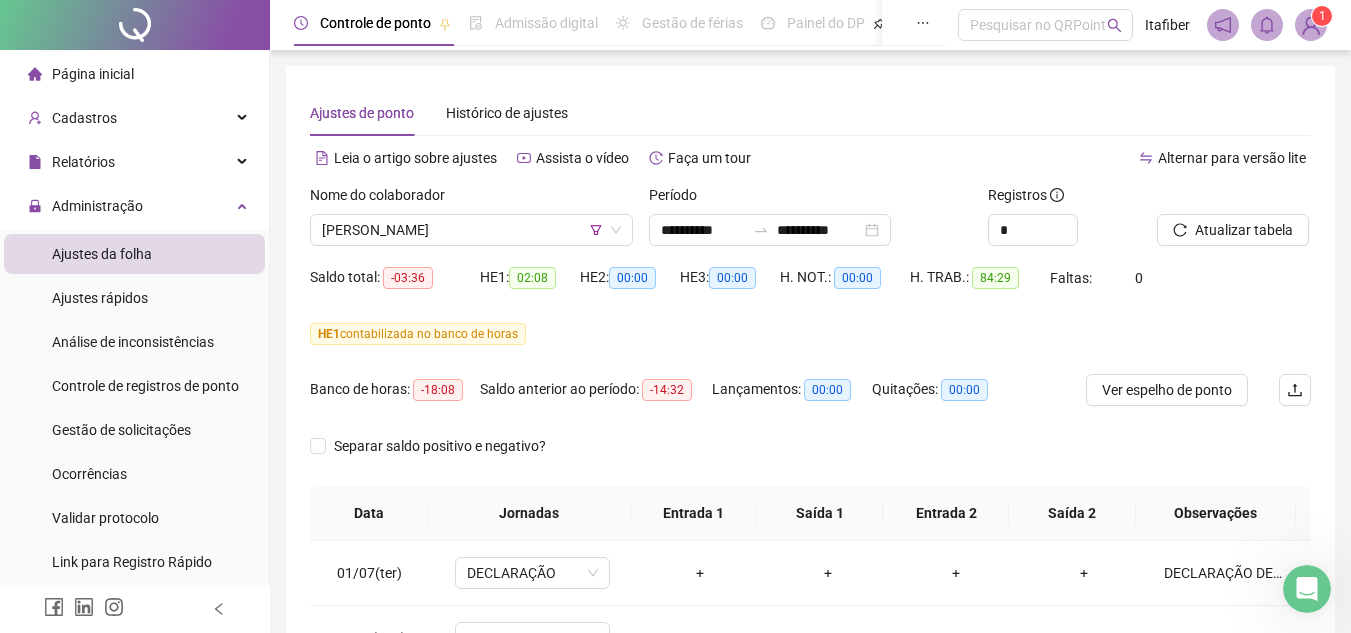click on "Nome do colaborador [PERSON_NAME]" at bounding box center [471, 223] 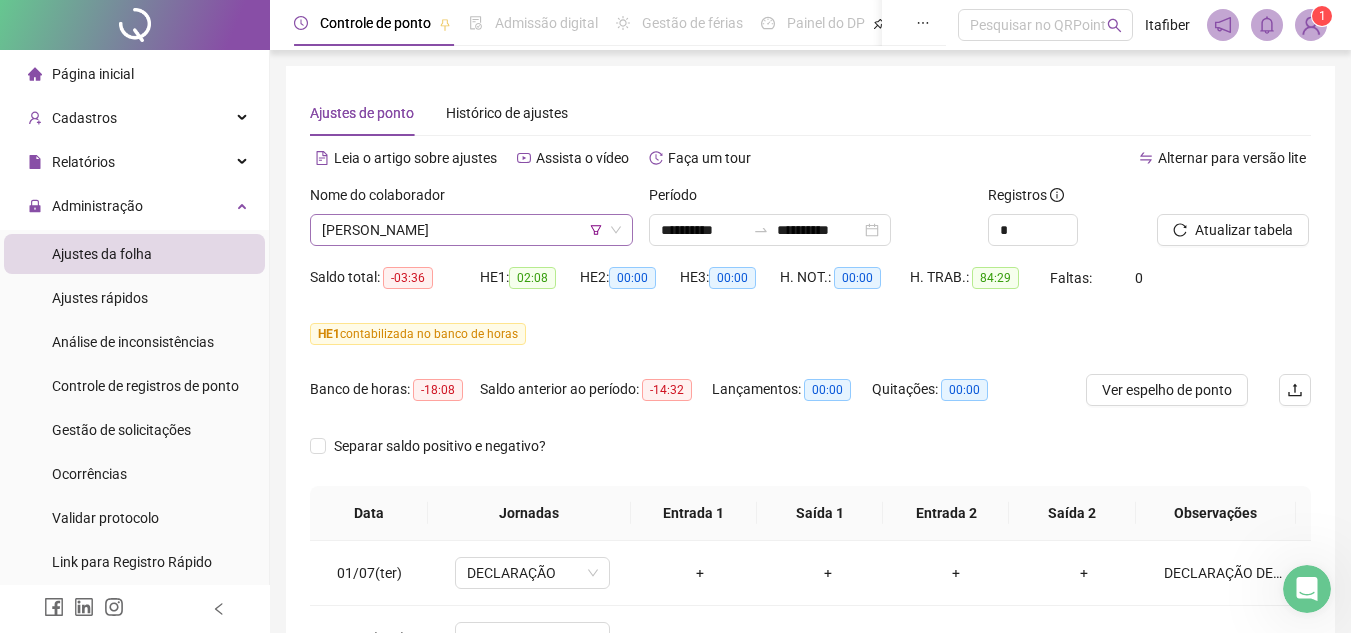click on "[PERSON_NAME]" at bounding box center [471, 230] 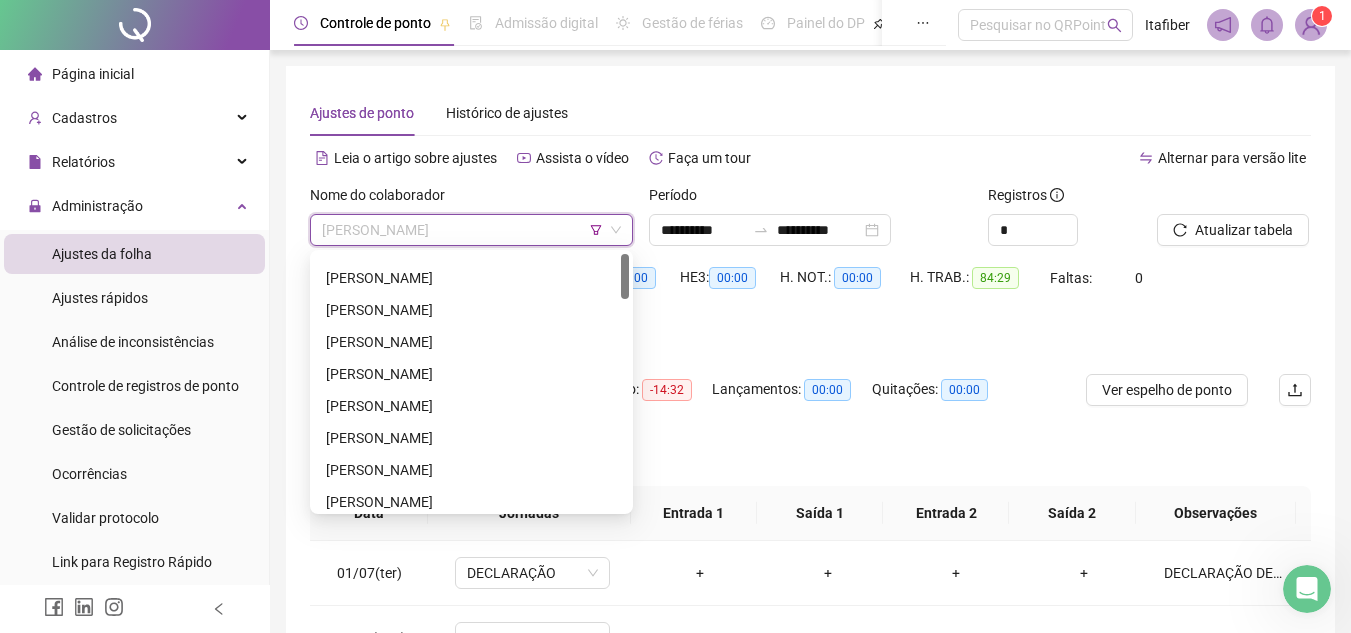 scroll, scrollTop: 0, scrollLeft: 0, axis: both 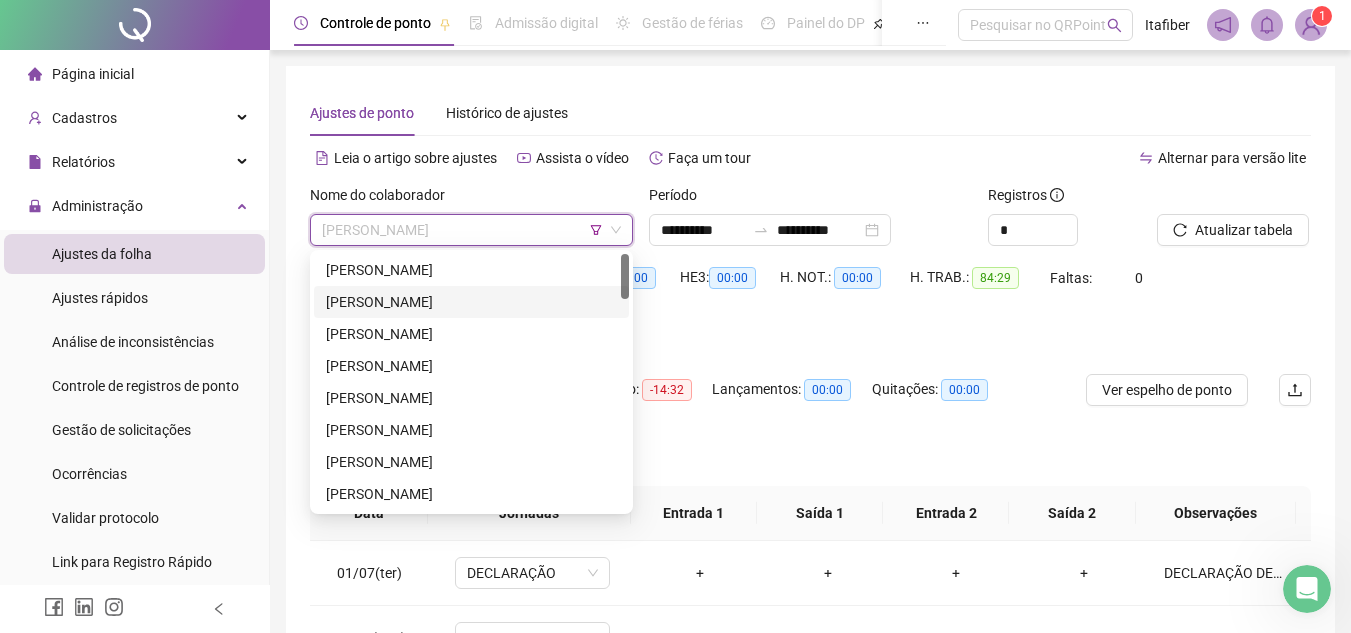 click on "[PERSON_NAME]" at bounding box center [471, 302] 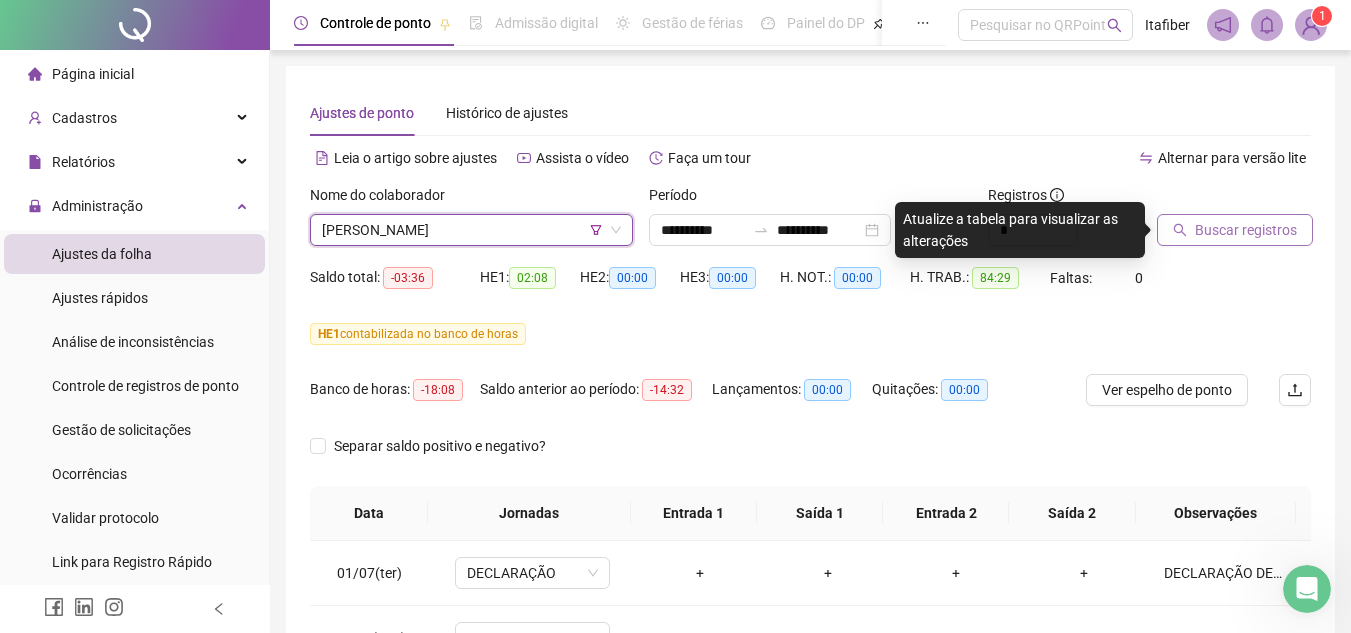 click on "Buscar registros" at bounding box center (1246, 230) 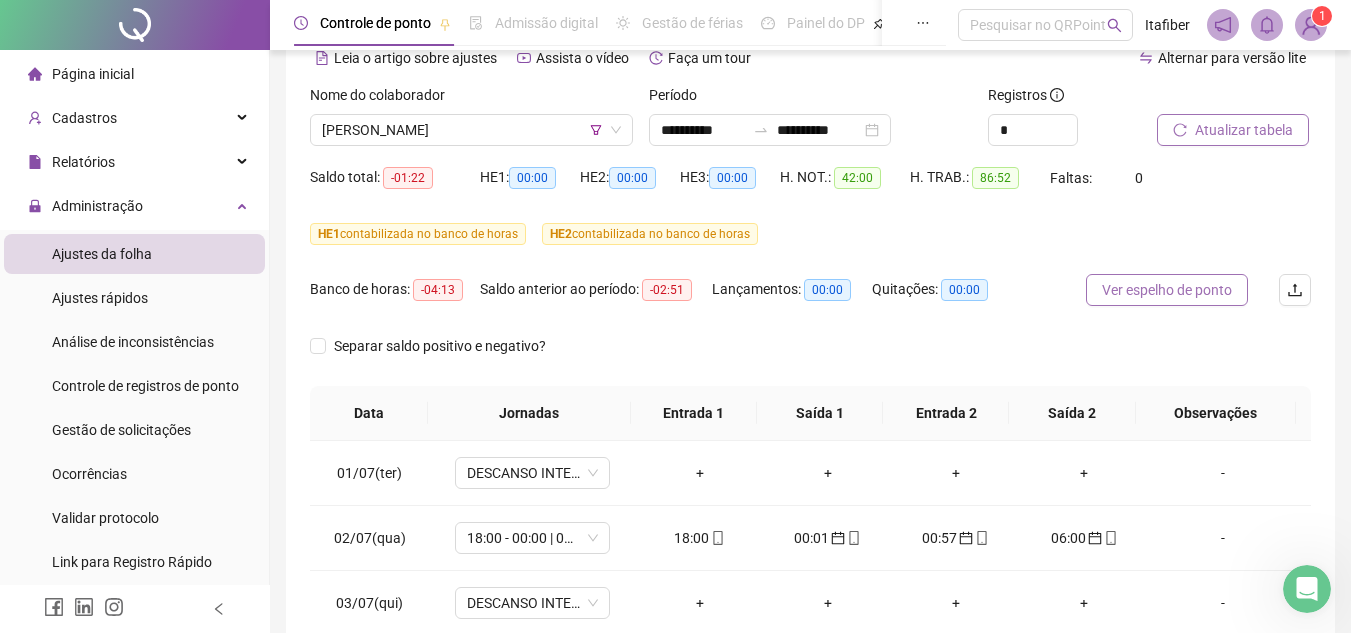 scroll, scrollTop: 445, scrollLeft: 0, axis: vertical 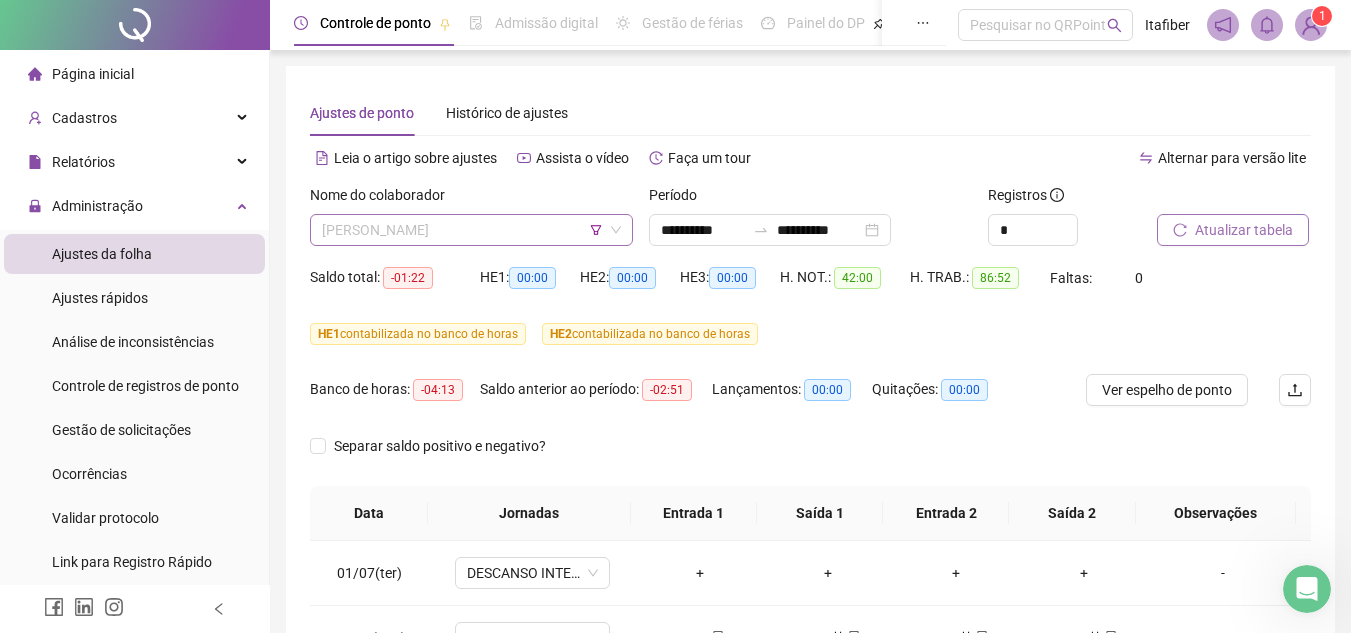 click on "[PERSON_NAME]" at bounding box center [471, 230] 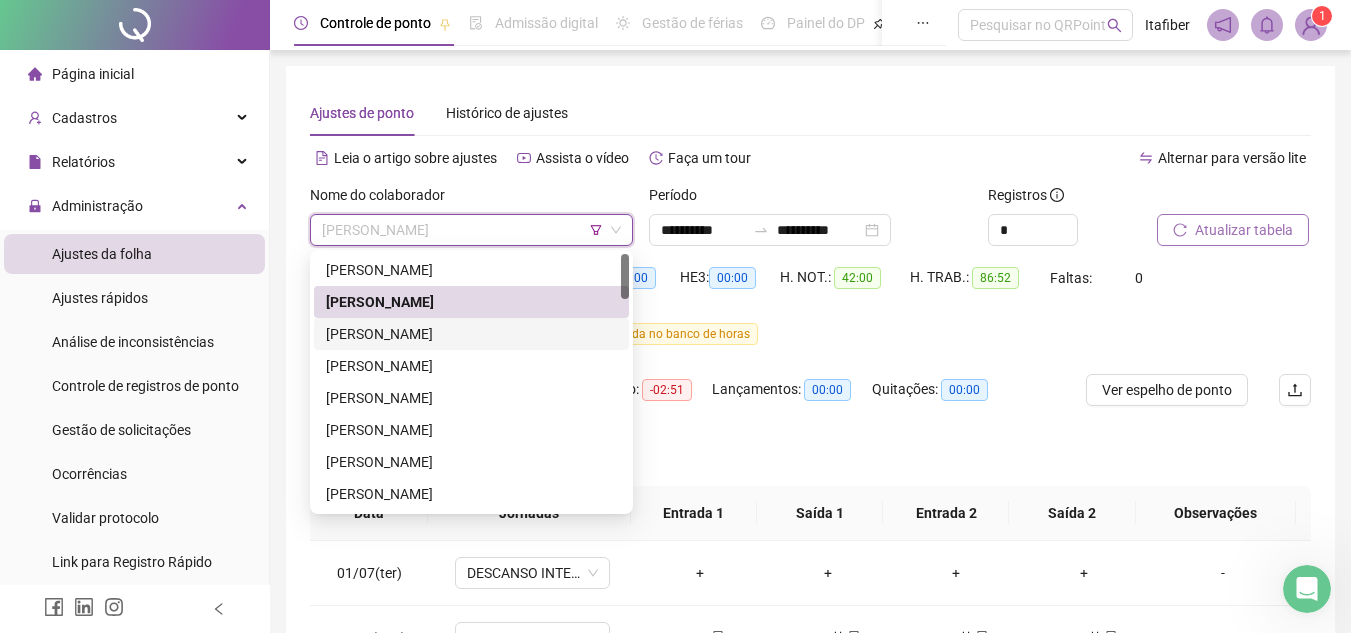 click on "[PERSON_NAME]" at bounding box center [471, 334] 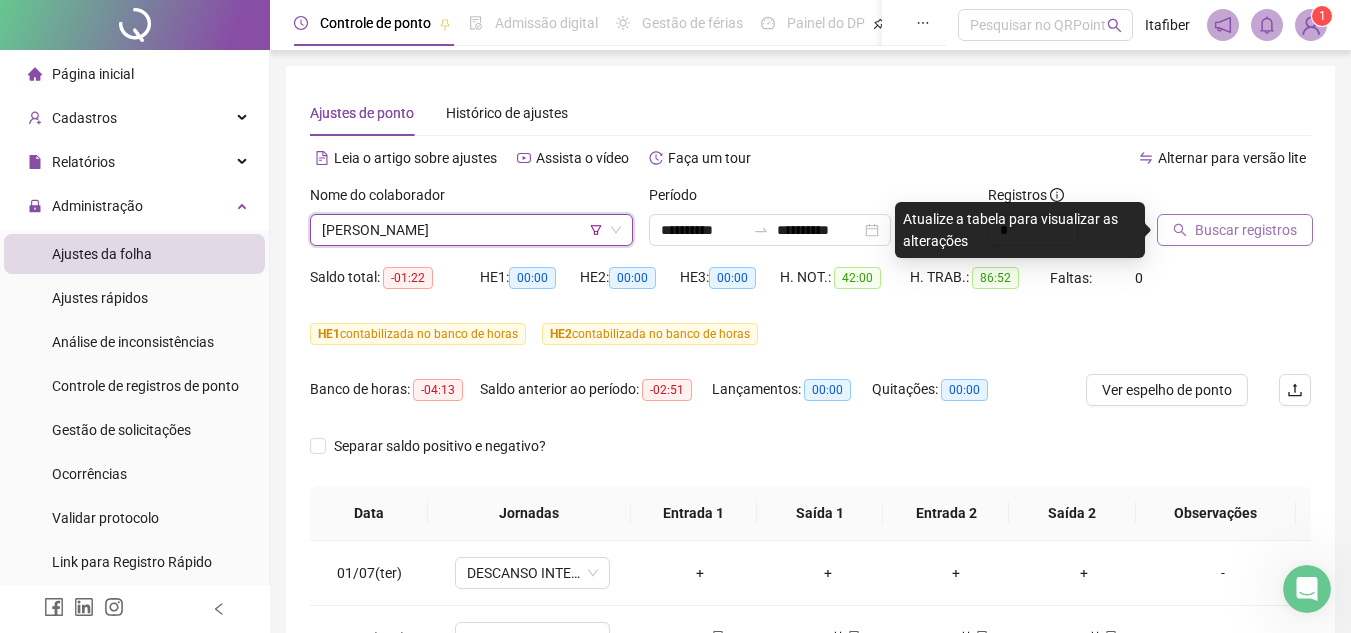 click on "Buscar registros" at bounding box center (1246, 230) 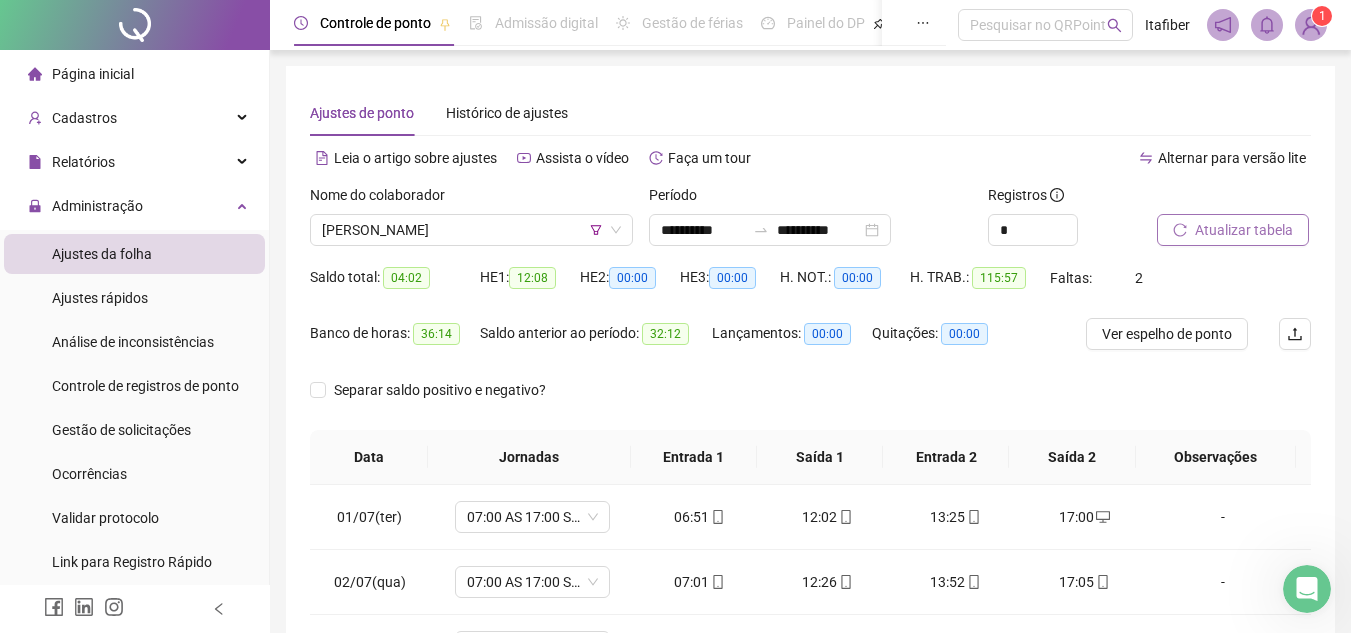scroll, scrollTop: 100, scrollLeft: 0, axis: vertical 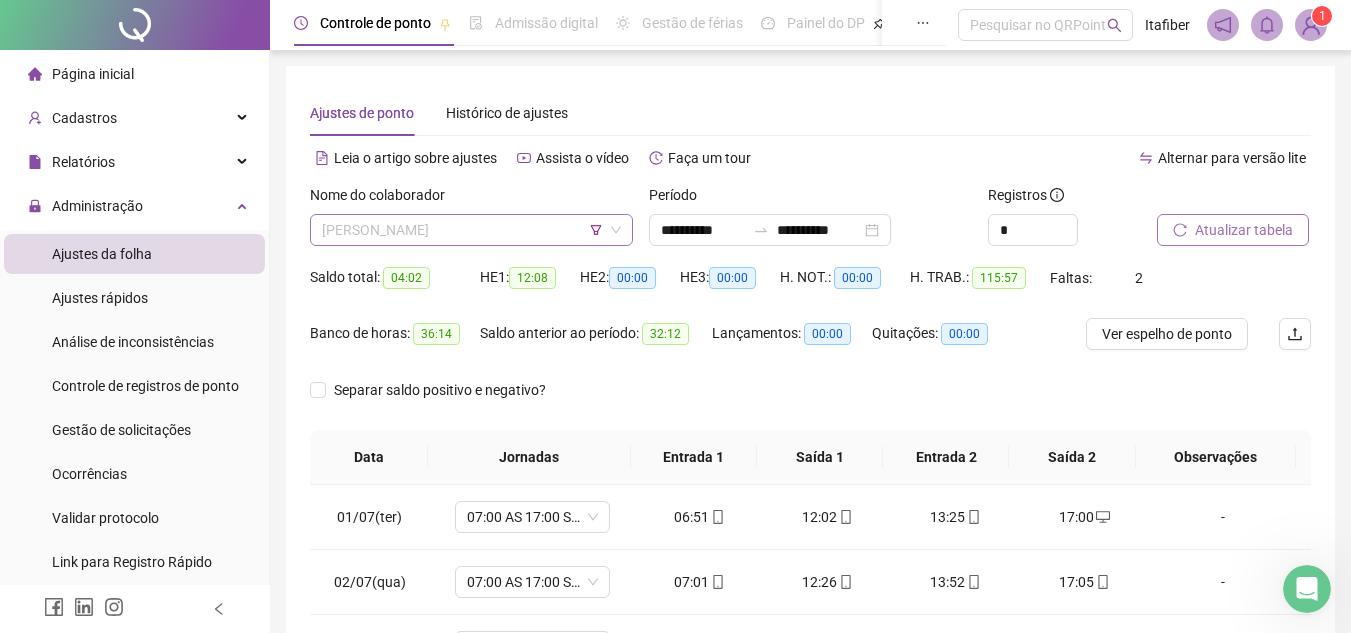 click on "[PERSON_NAME]" at bounding box center [471, 230] 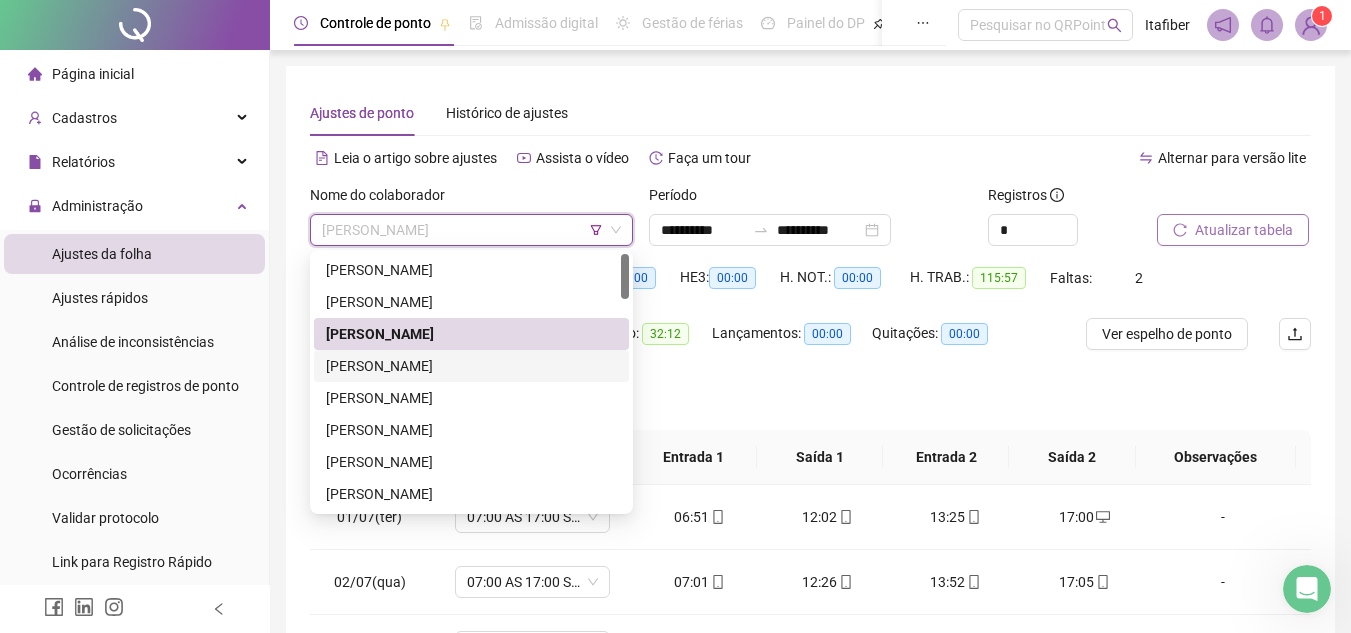 click on "[PERSON_NAME]" at bounding box center [471, 366] 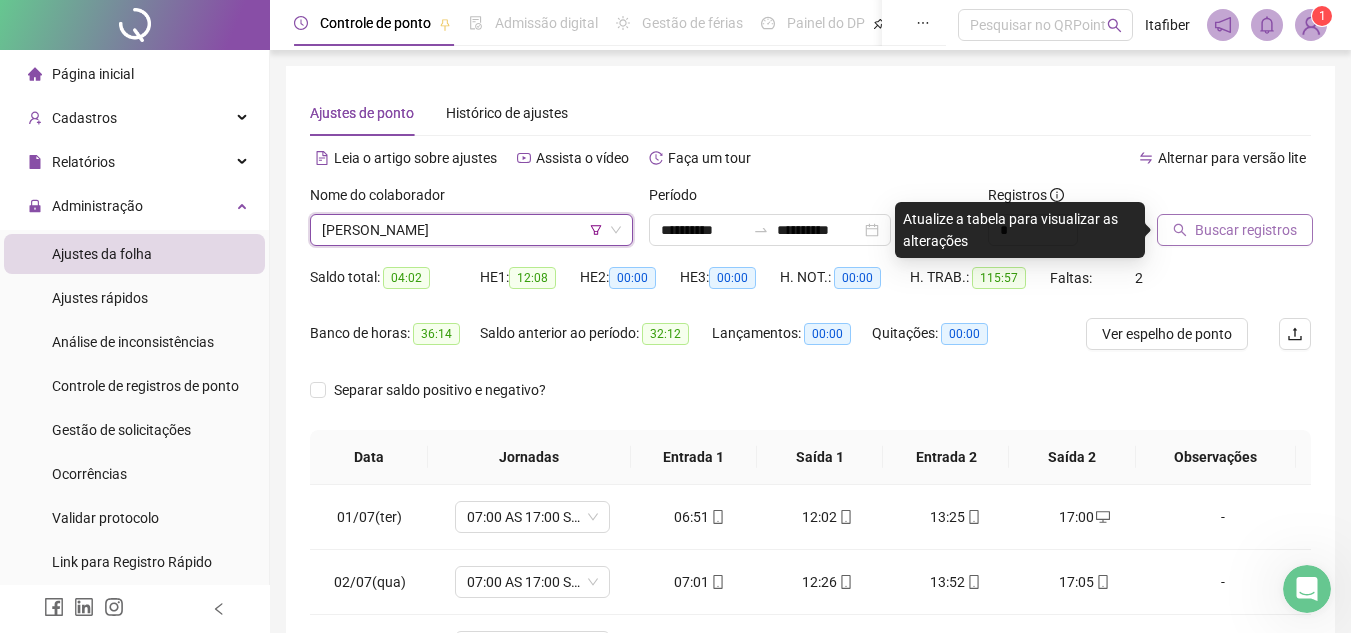click on "Buscar registros" at bounding box center (1235, 230) 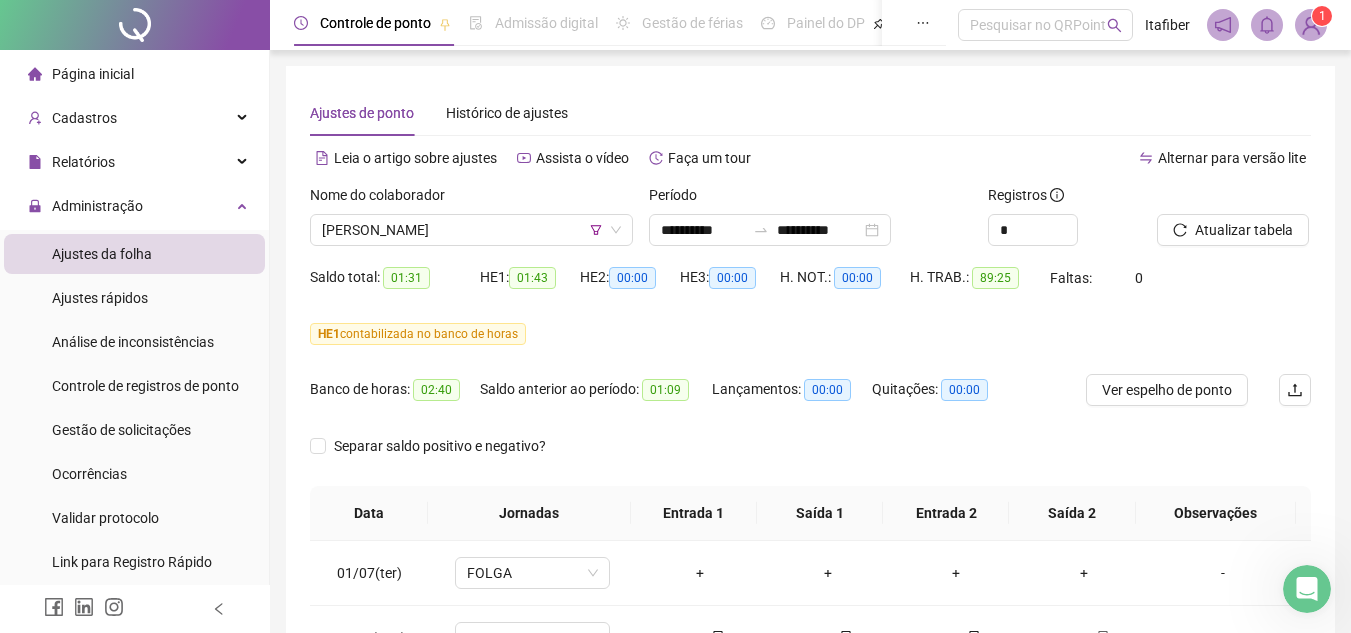 scroll, scrollTop: 400, scrollLeft: 0, axis: vertical 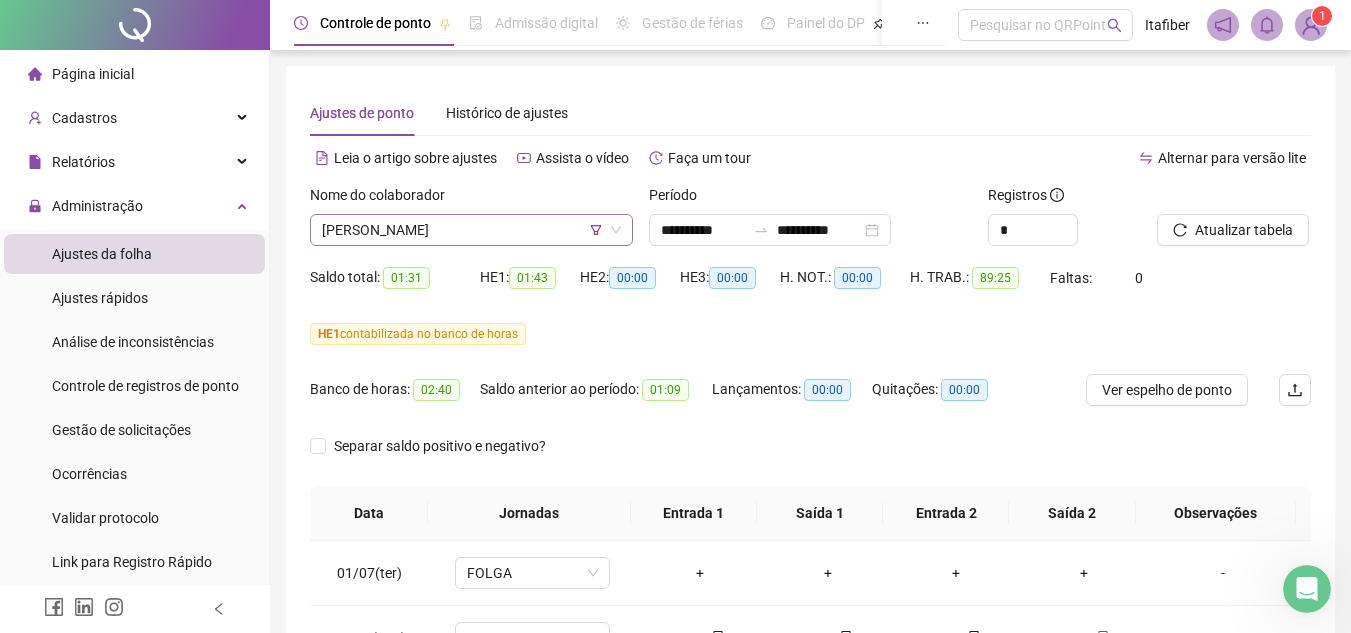 click on "[PERSON_NAME]" at bounding box center (471, 230) 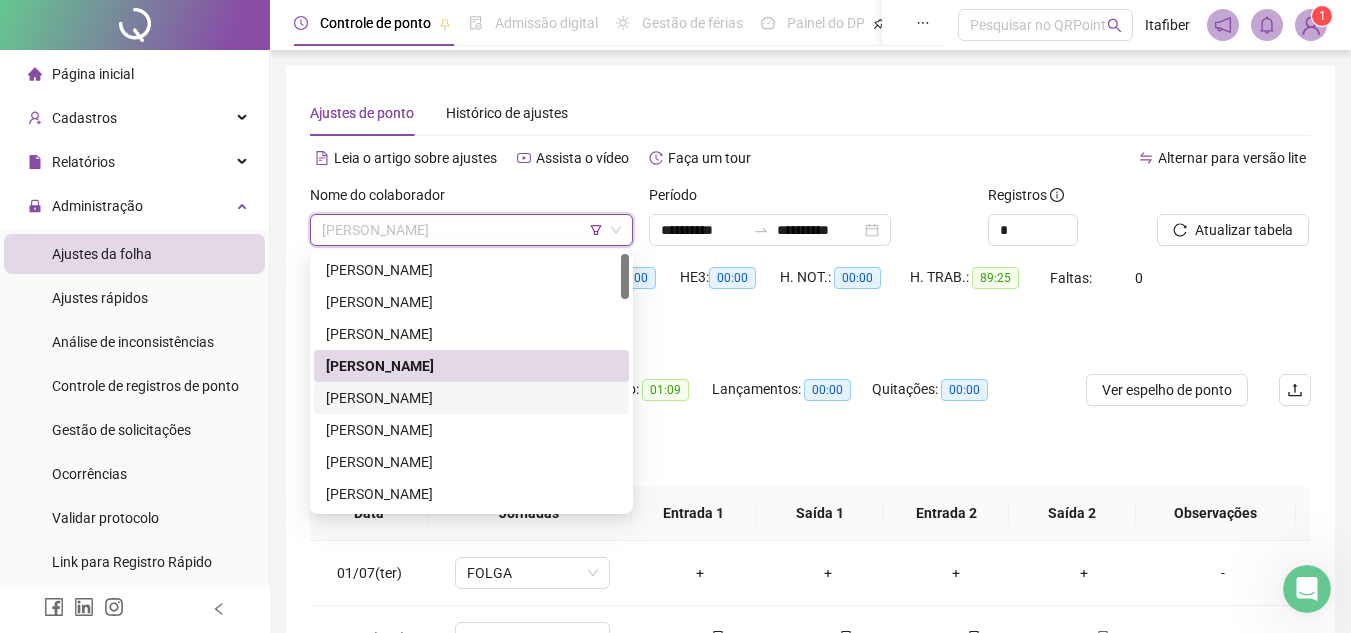 click on "[PERSON_NAME]" at bounding box center [471, 398] 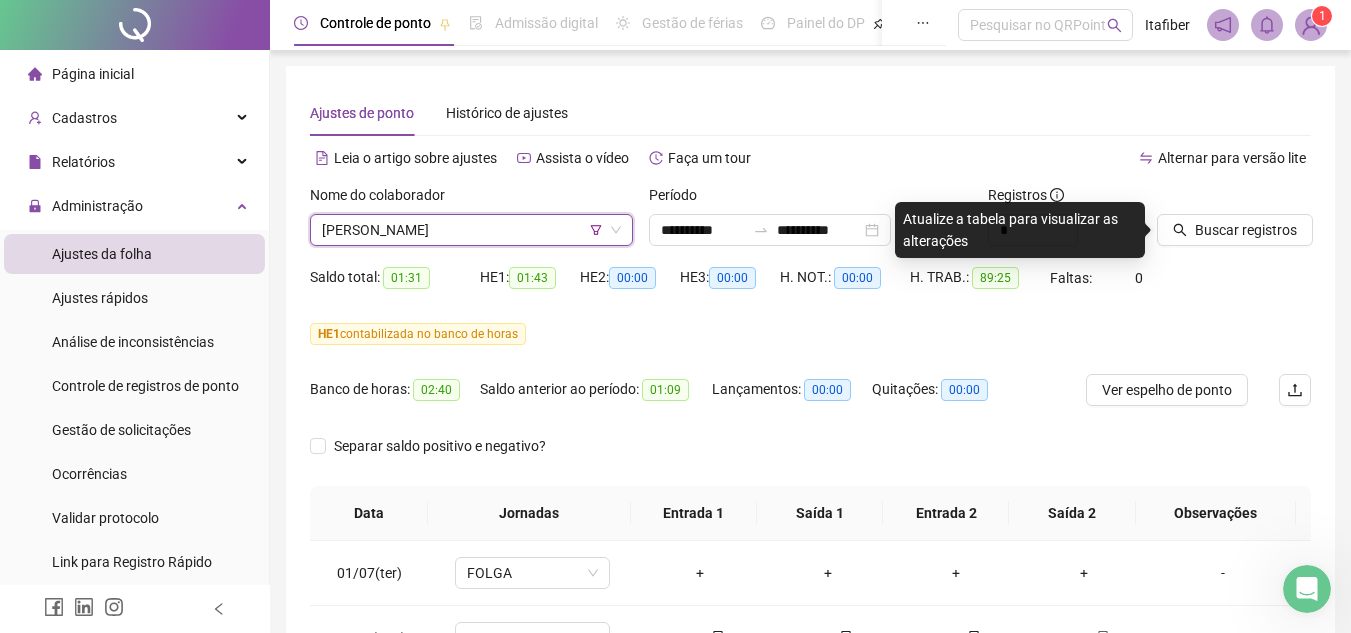 click at bounding box center [1209, 199] 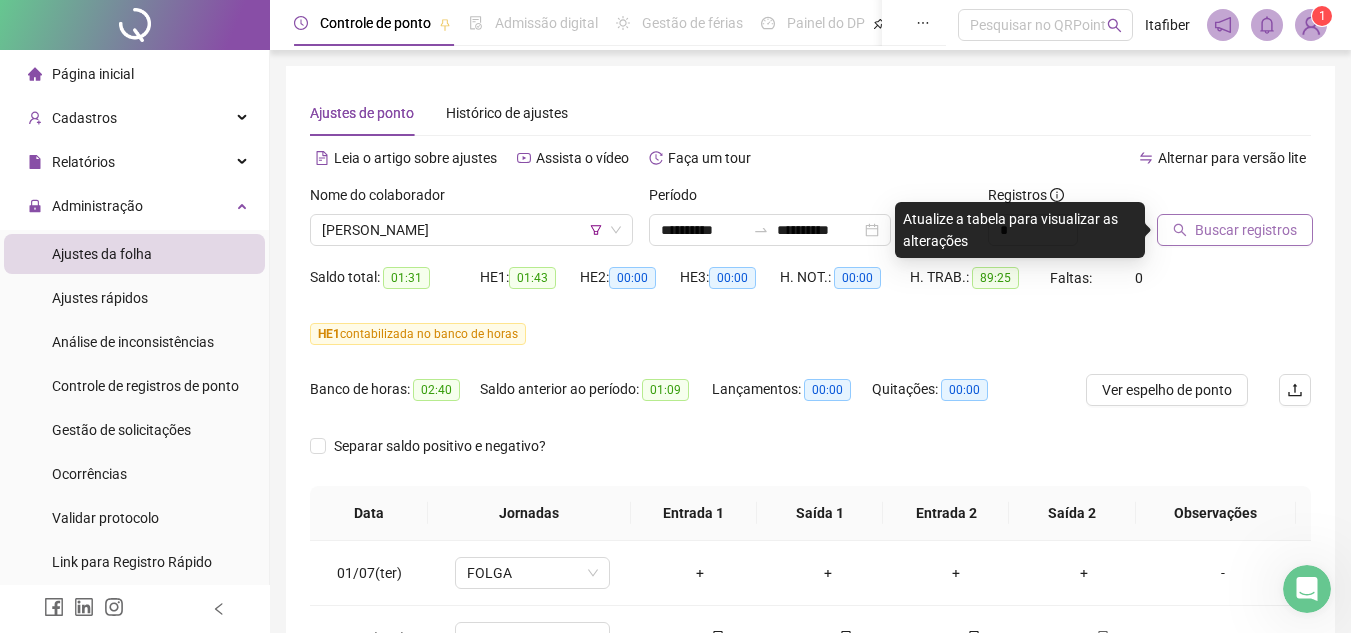 click on "Buscar registros" at bounding box center (1246, 230) 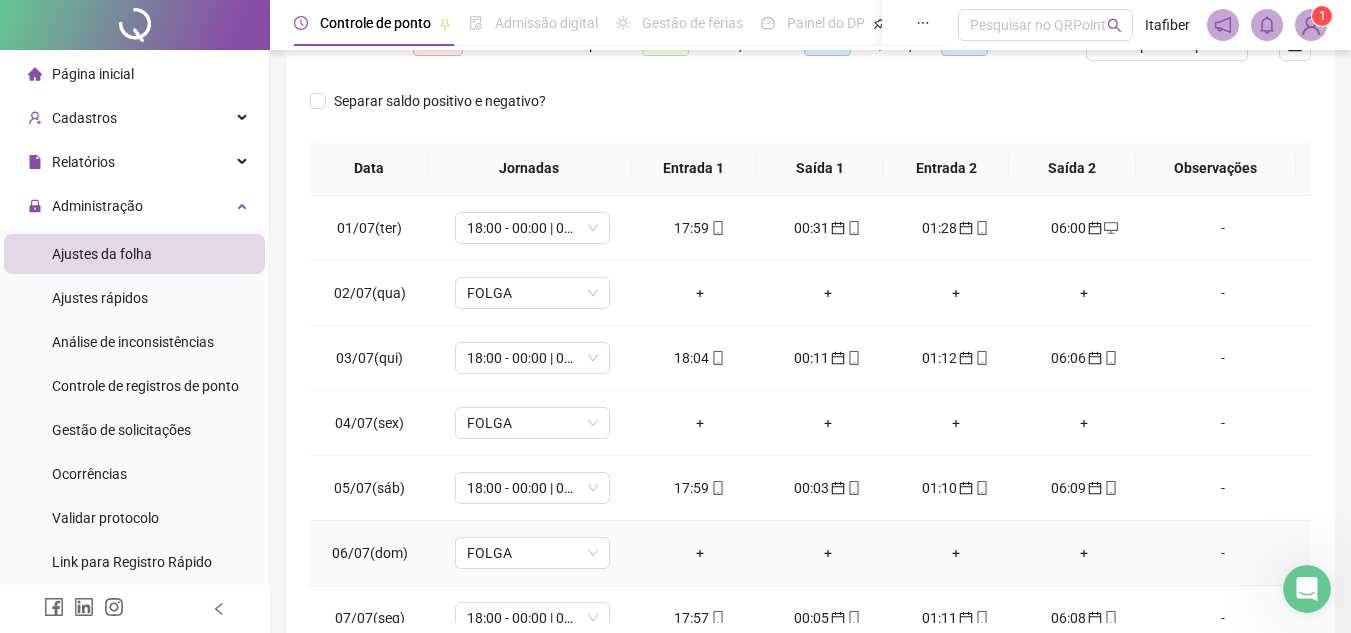 scroll, scrollTop: 445, scrollLeft: 0, axis: vertical 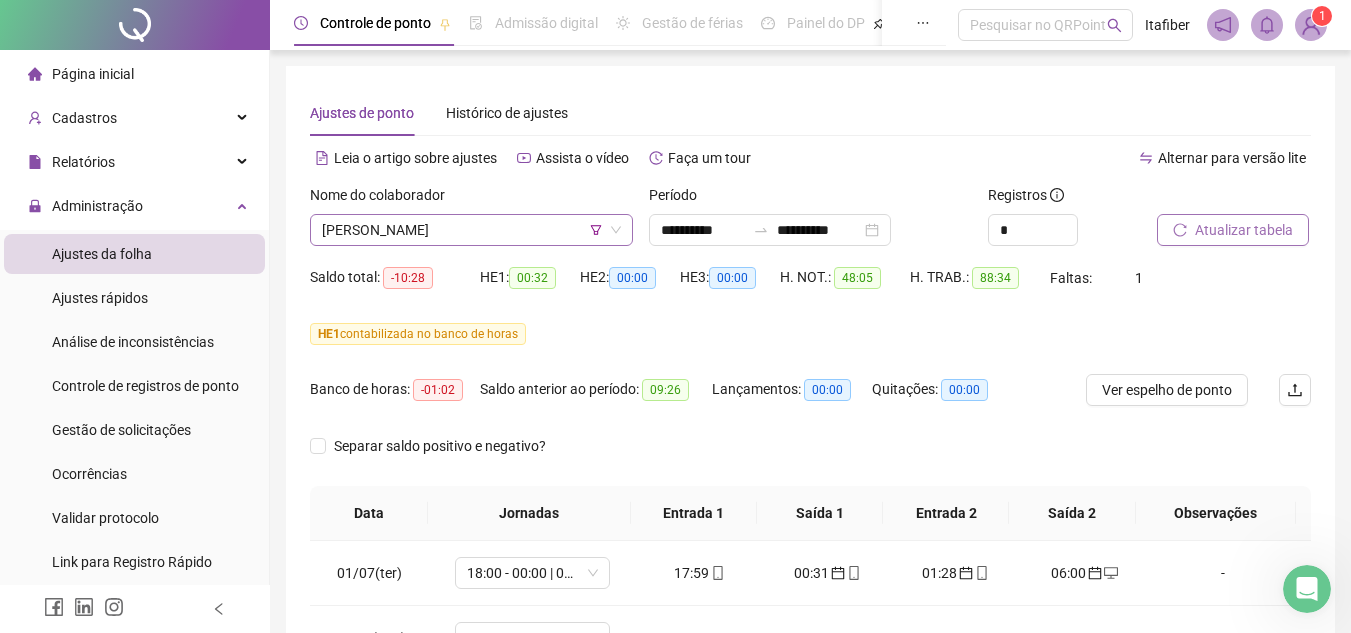 click on "[PERSON_NAME]" at bounding box center [471, 230] 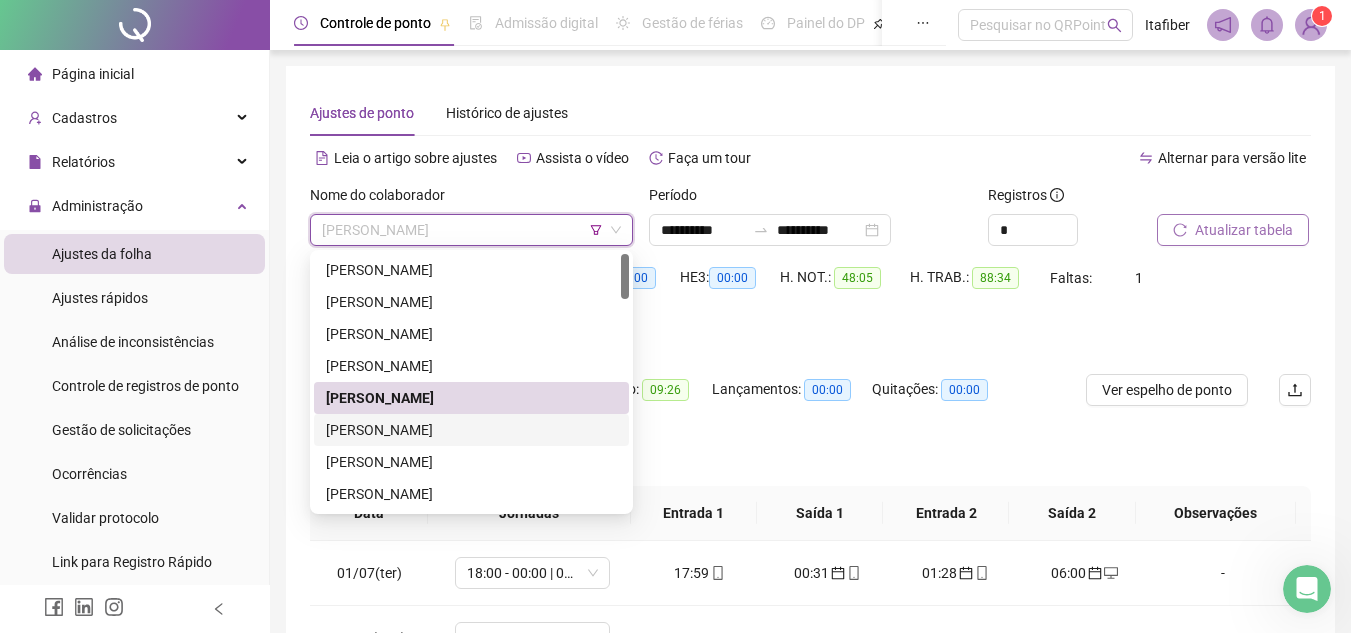 click on "[PERSON_NAME]" at bounding box center (471, 430) 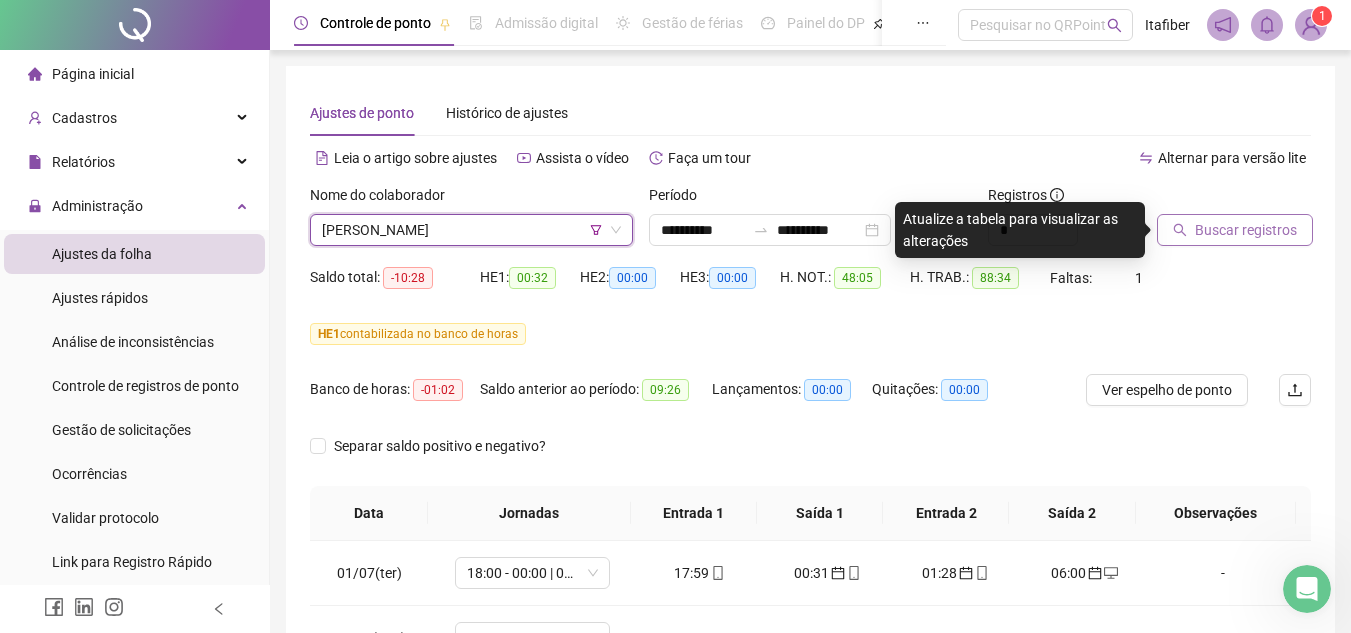 click on "Buscar registros" at bounding box center [1234, 215] 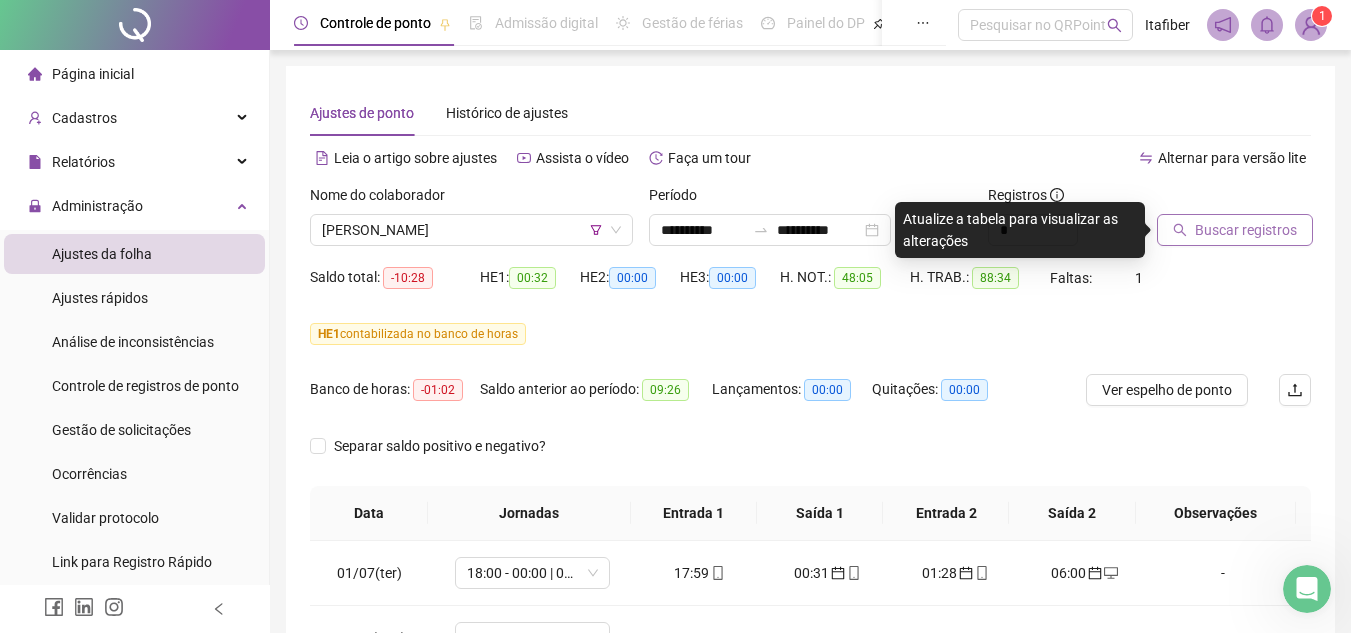 click on "Buscar registros" at bounding box center [1246, 230] 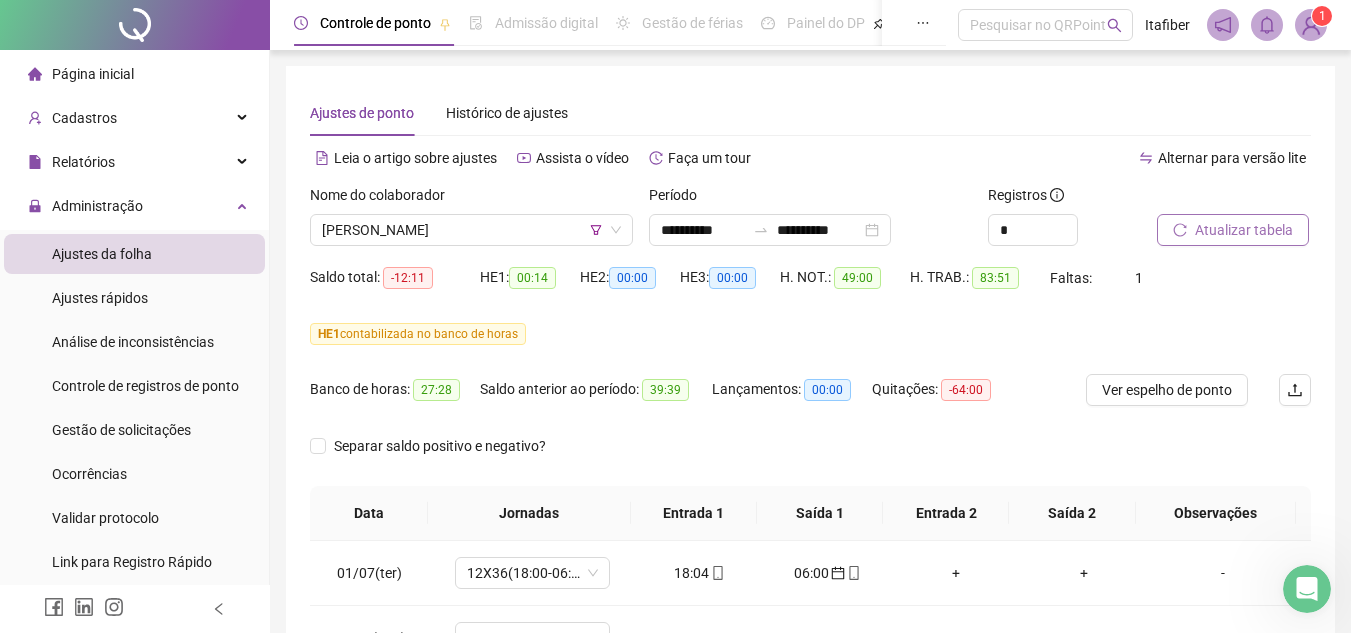 scroll, scrollTop: 400, scrollLeft: 0, axis: vertical 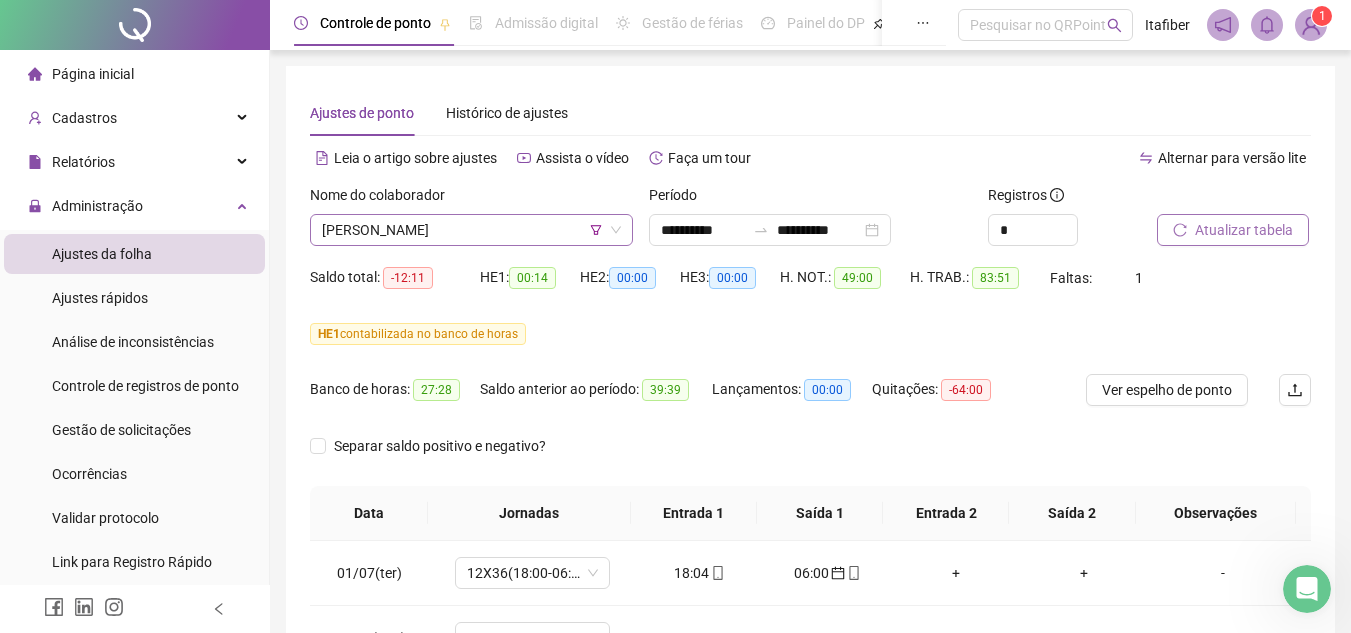 click on "[PERSON_NAME]" at bounding box center [471, 230] 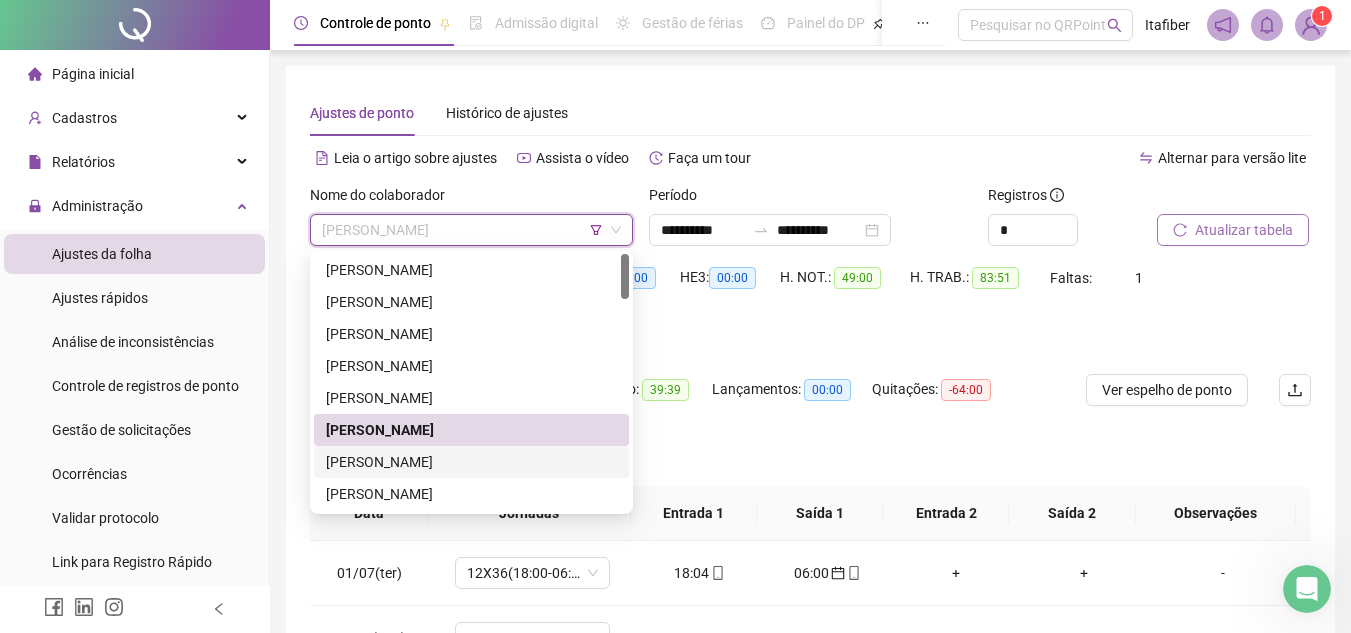 click on "[PERSON_NAME]" at bounding box center [471, 462] 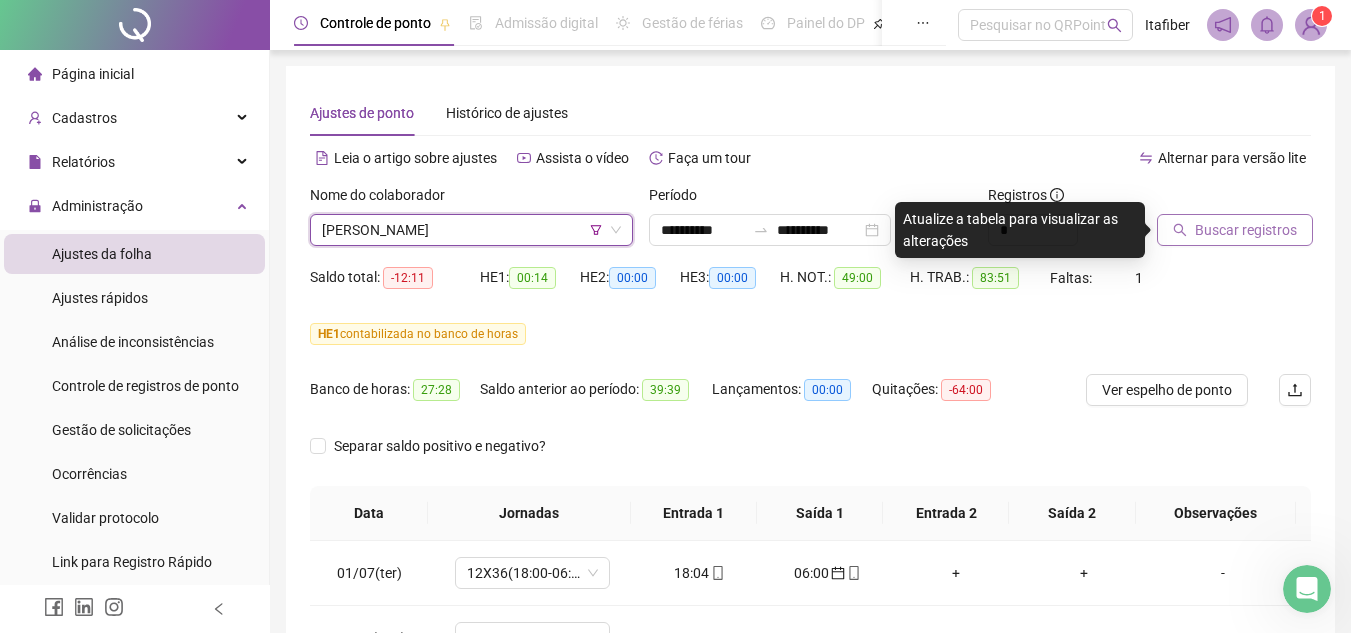 click on "Buscar registros" at bounding box center [1246, 230] 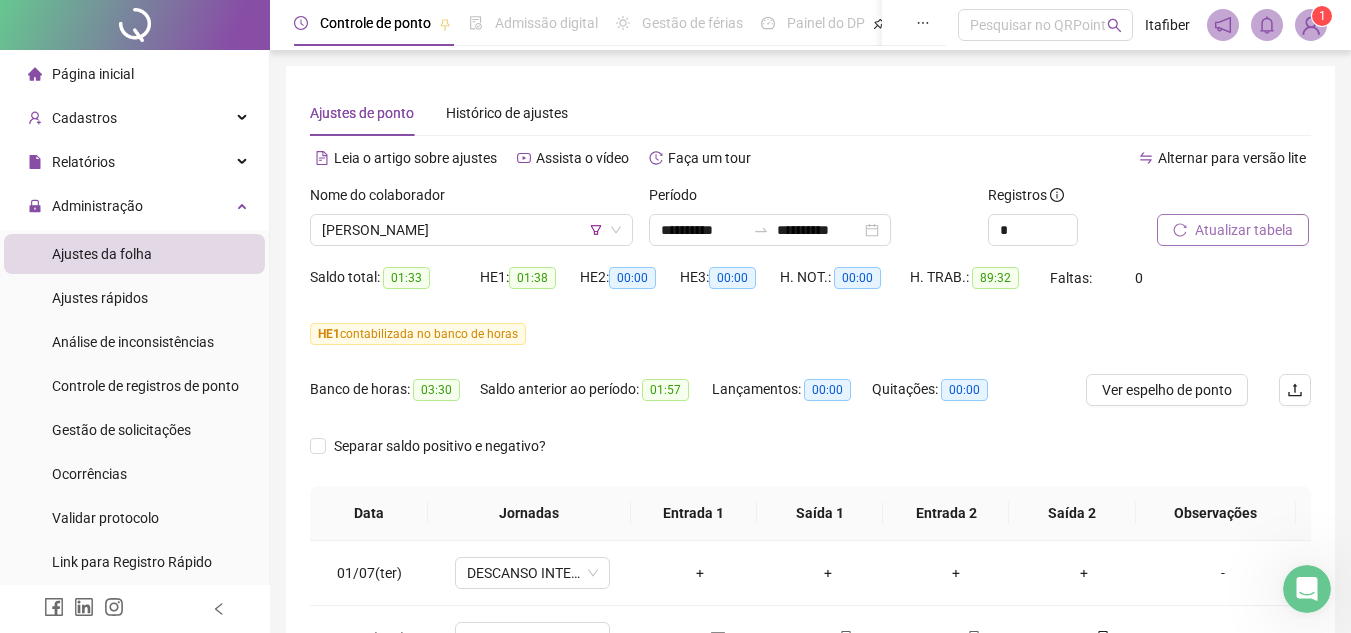 click on "Nome do colaborador [PERSON_NAME]" at bounding box center [471, 223] 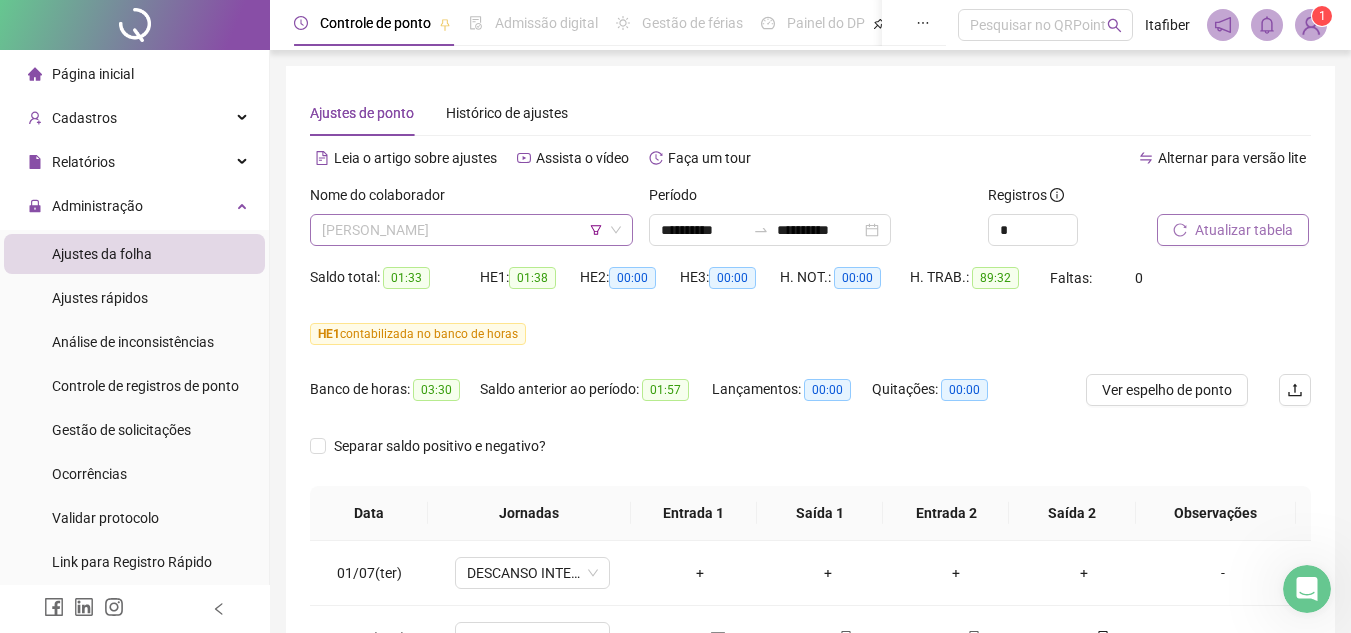 click on "[PERSON_NAME]" at bounding box center [471, 230] 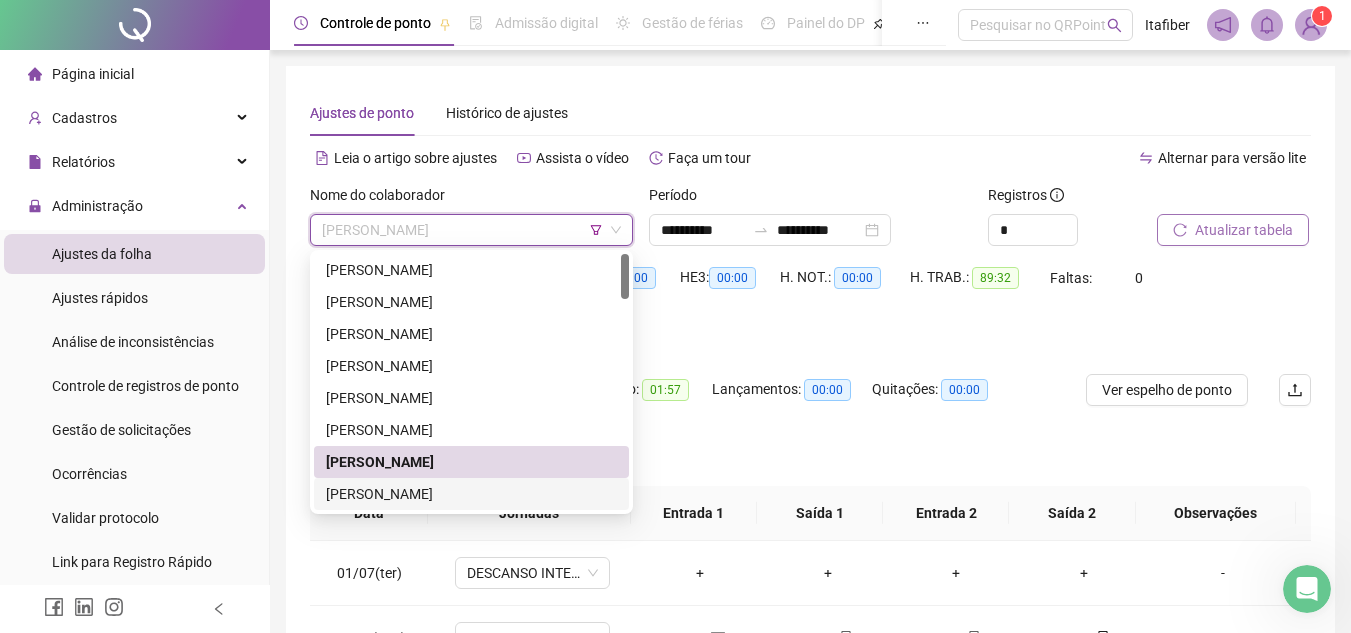 click on "[PERSON_NAME]" at bounding box center [471, 494] 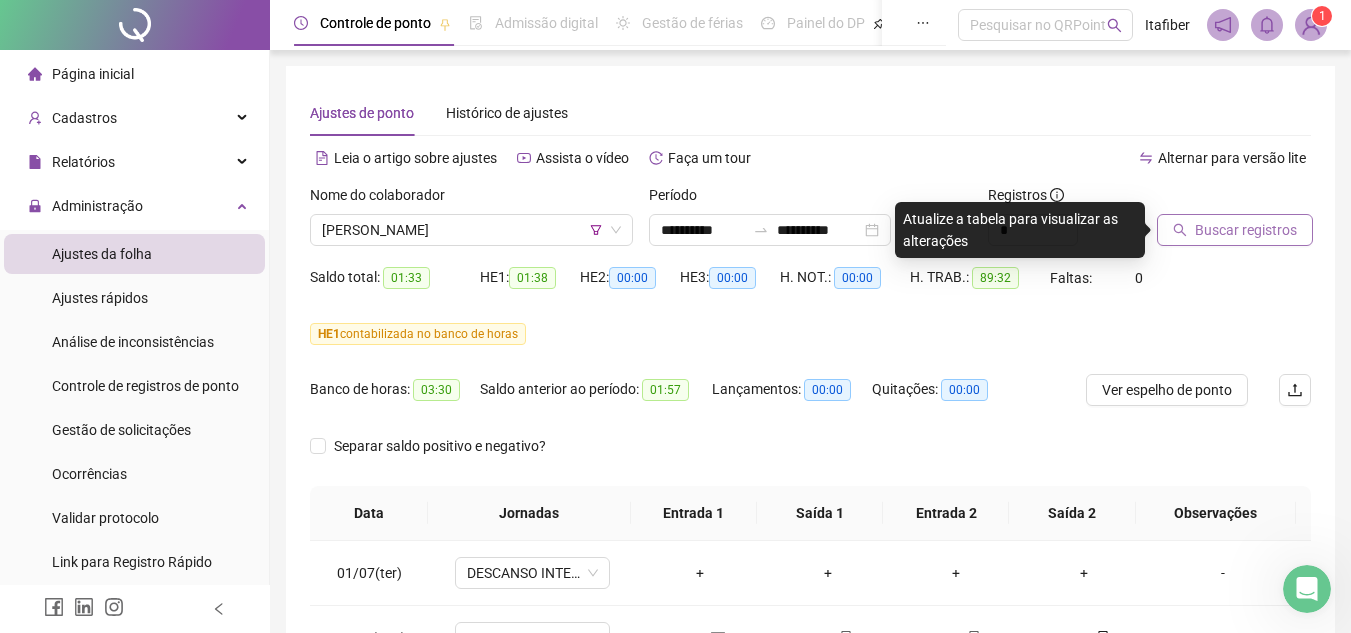click on "Buscar registros" at bounding box center (1246, 230) 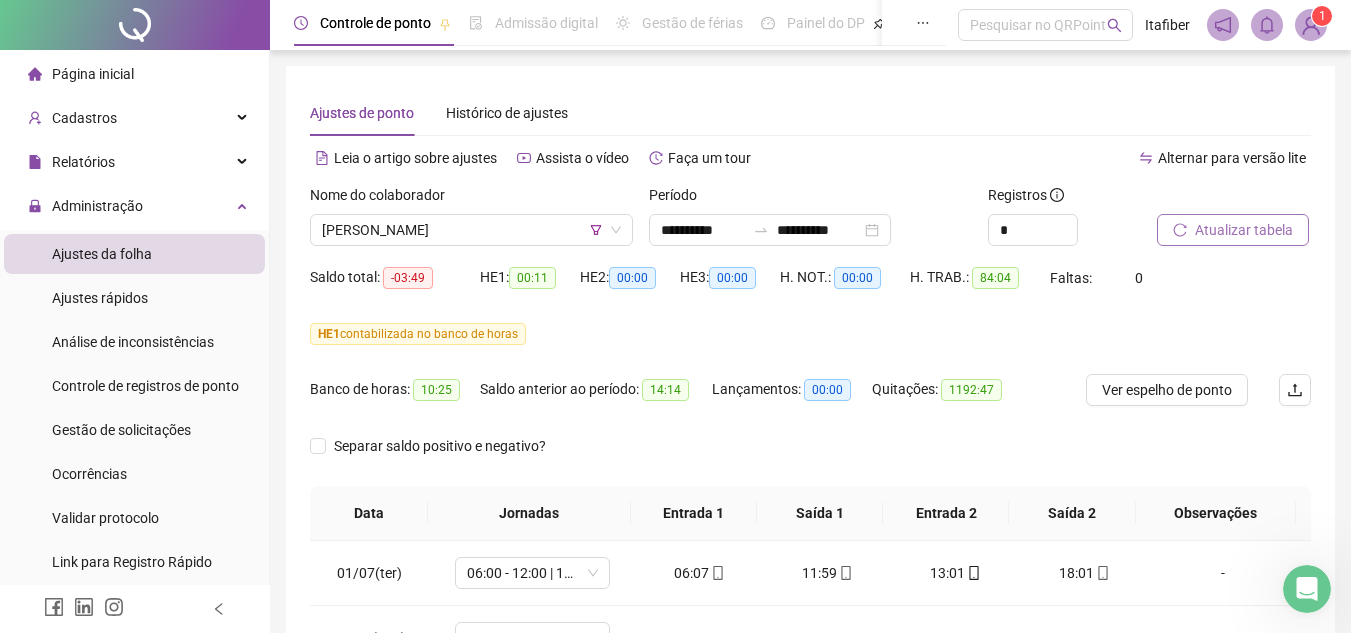 click on "Nome do colaborador [PERSON_NAME]" at bounding box center (471, 223) 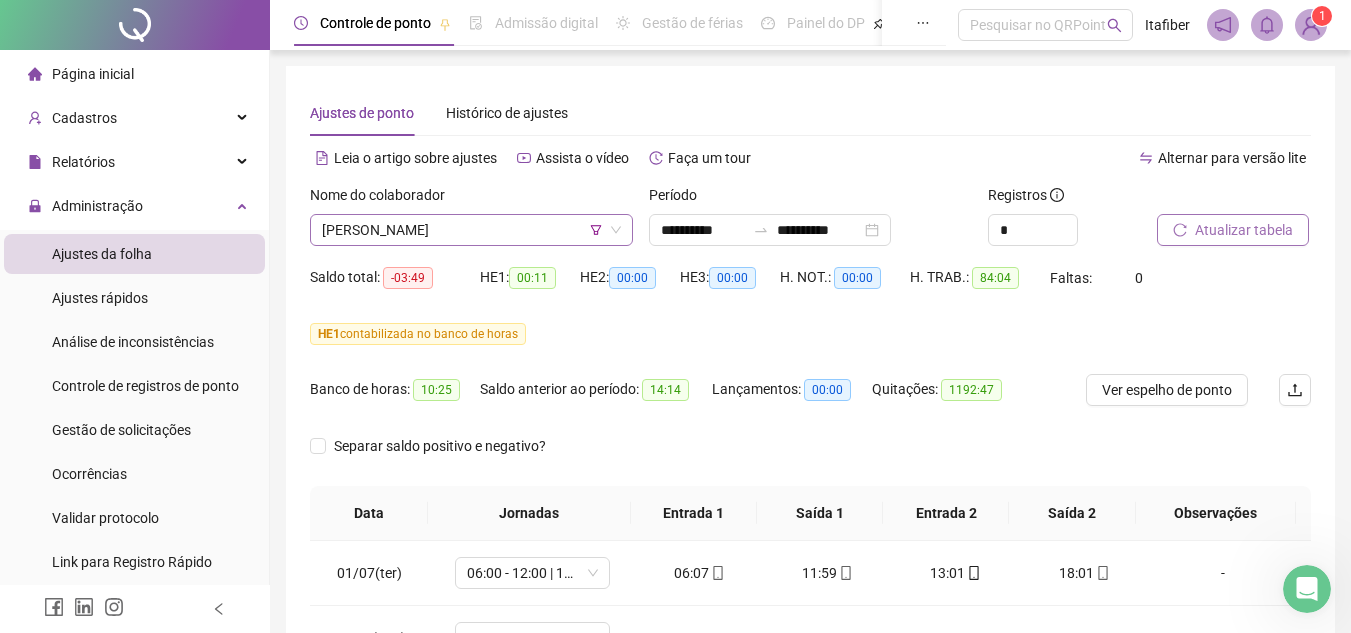 click on "[PERSON_NAME]" at bounding box center [471, 230] 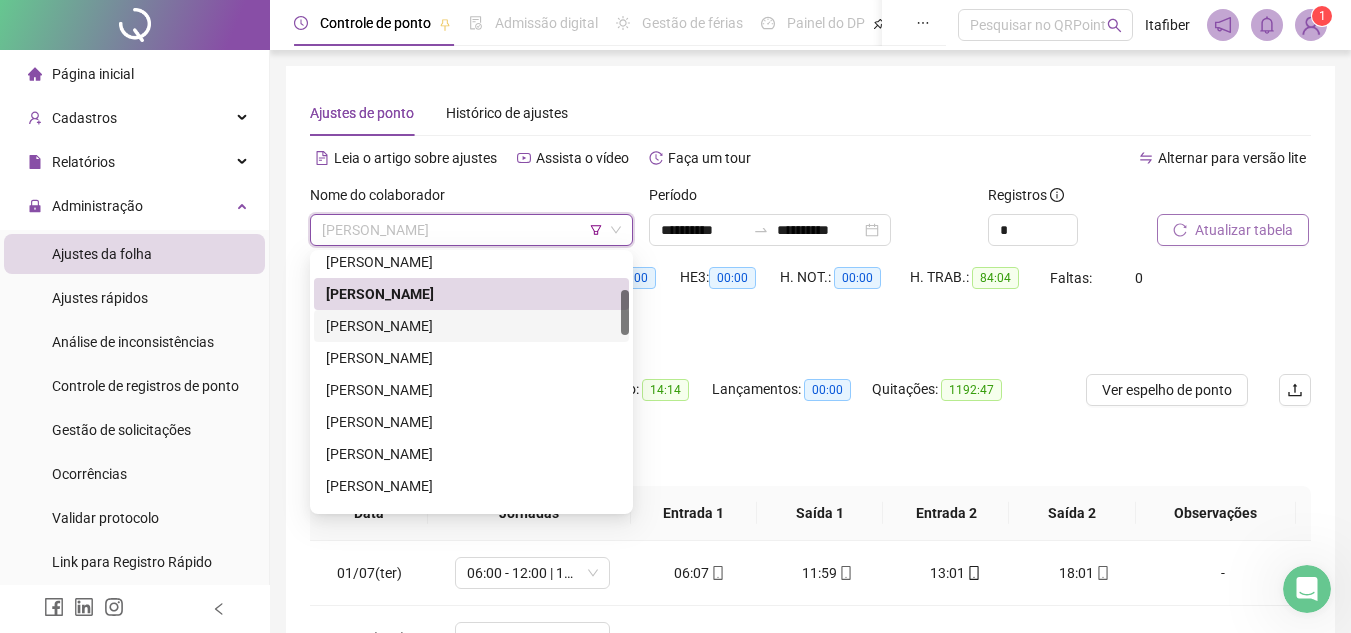 click on "[PERSON_NAME]" at bounding box center (471, 326) 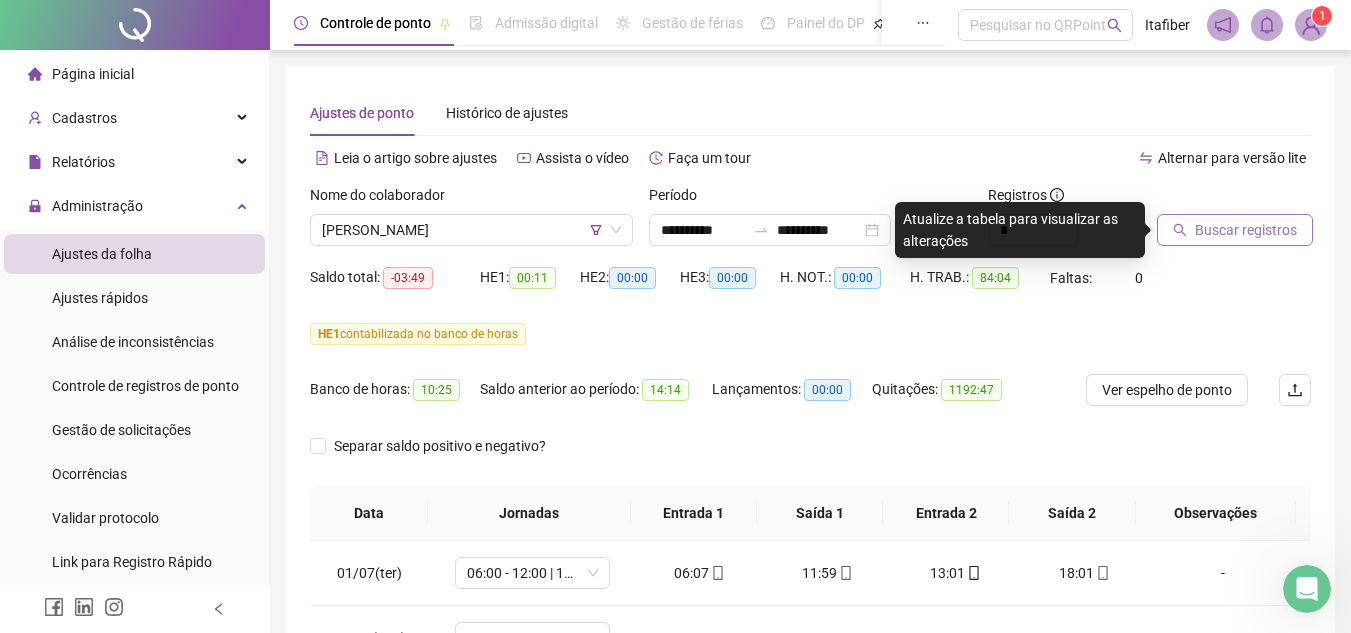 click on "Buscar registros" at bounding box center [1246, 230] 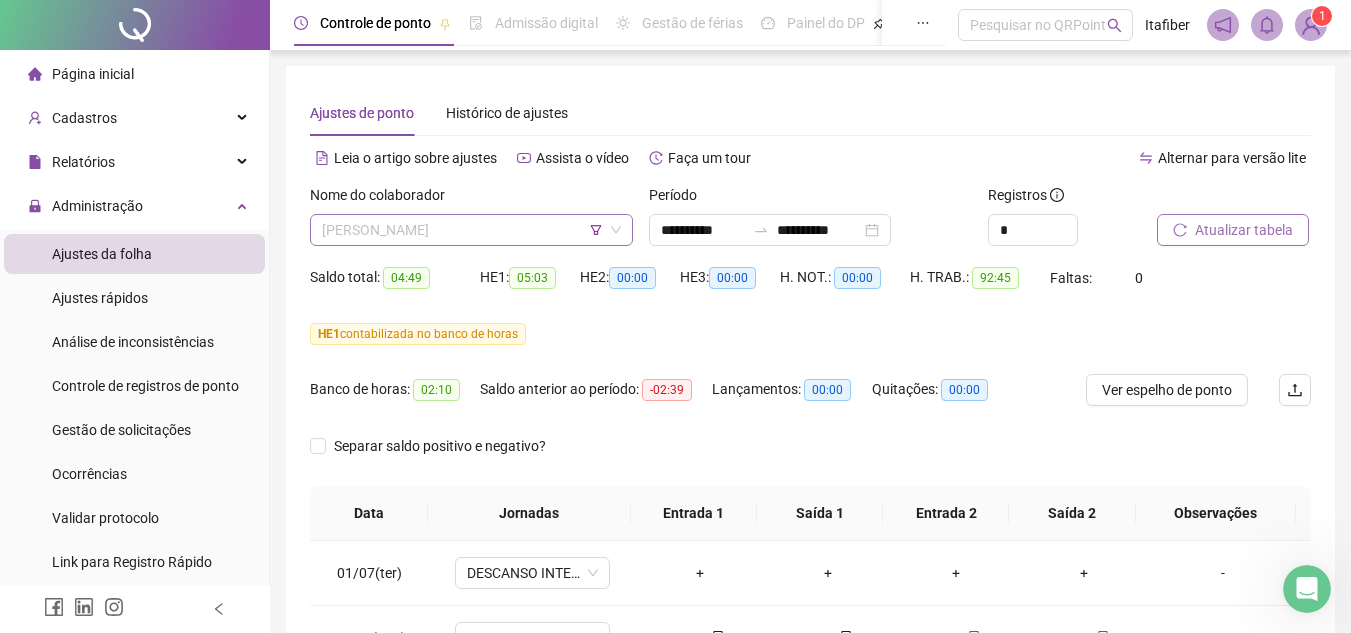 click on "[PERSON_NAME]" at bounding box center [471, 230] 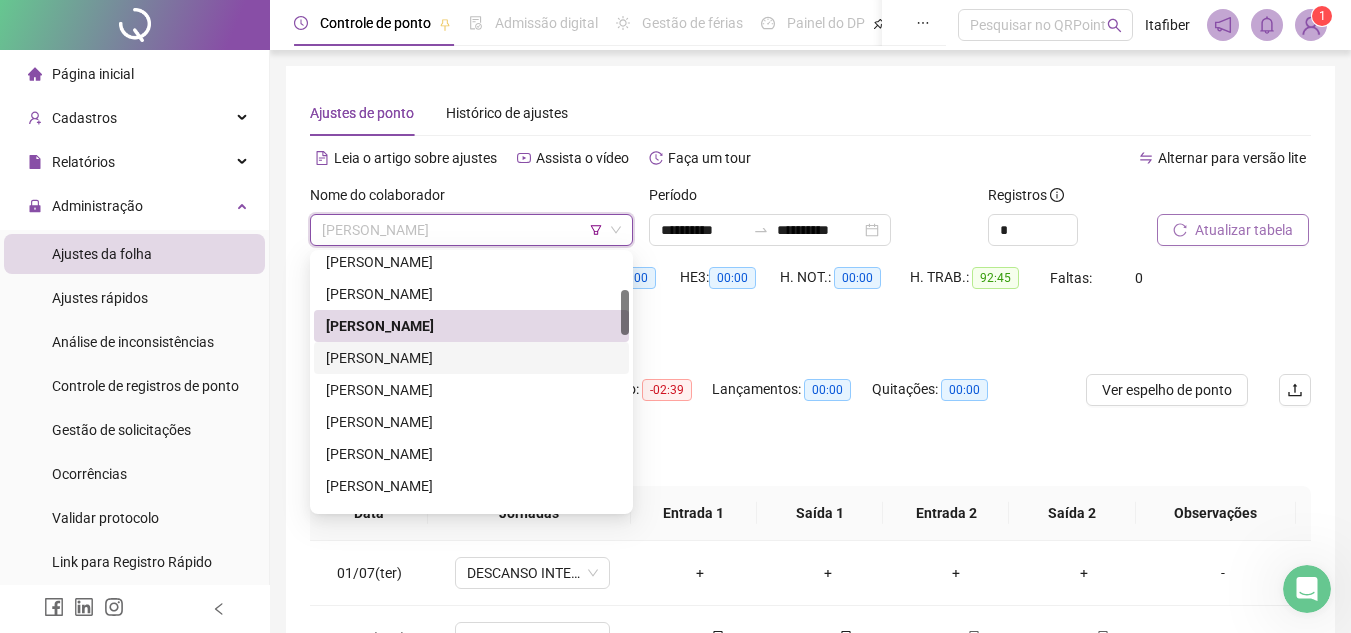 click on "[PERSON_NAME]" at bounding box center (471, 358) 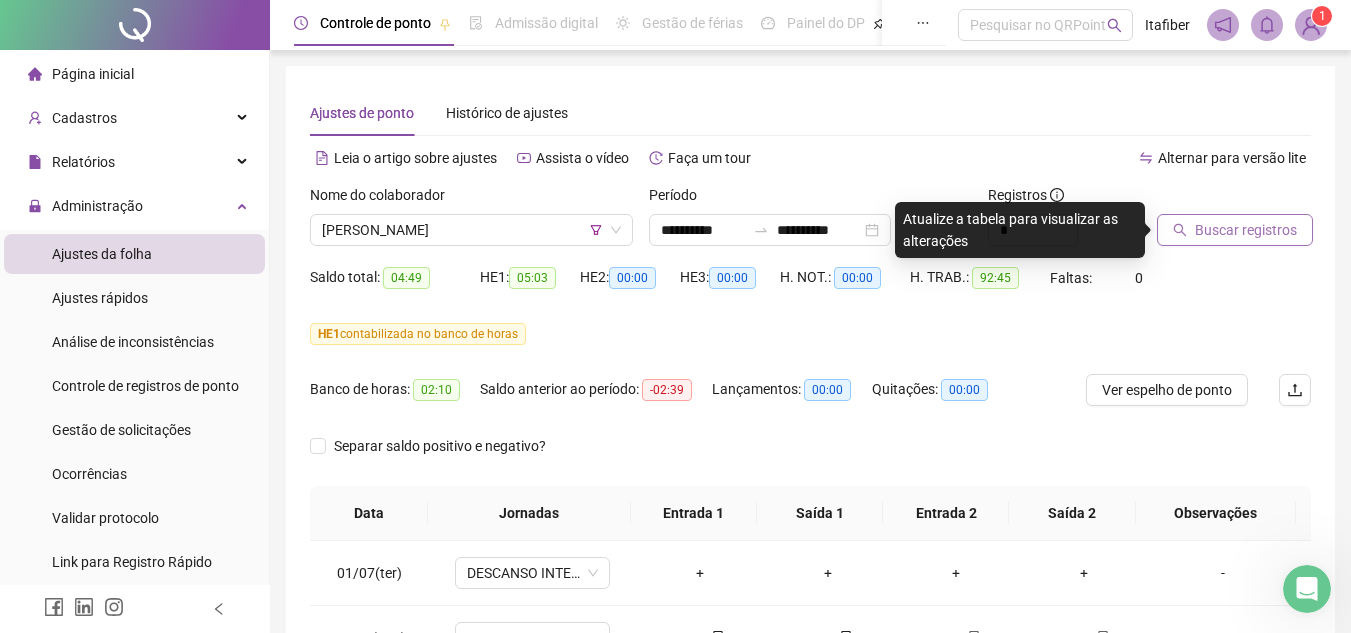 click at bounding box center [1209, 199] 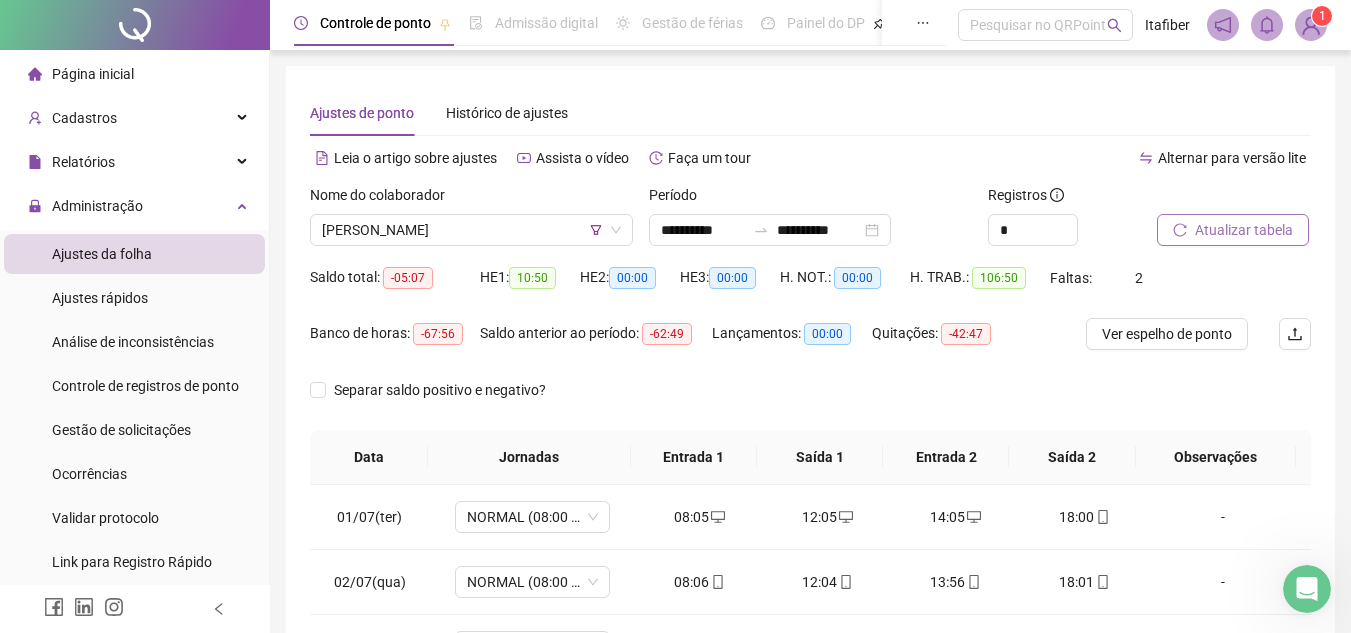click on "Atualizar tabela" at bounding box center [1233, 230] 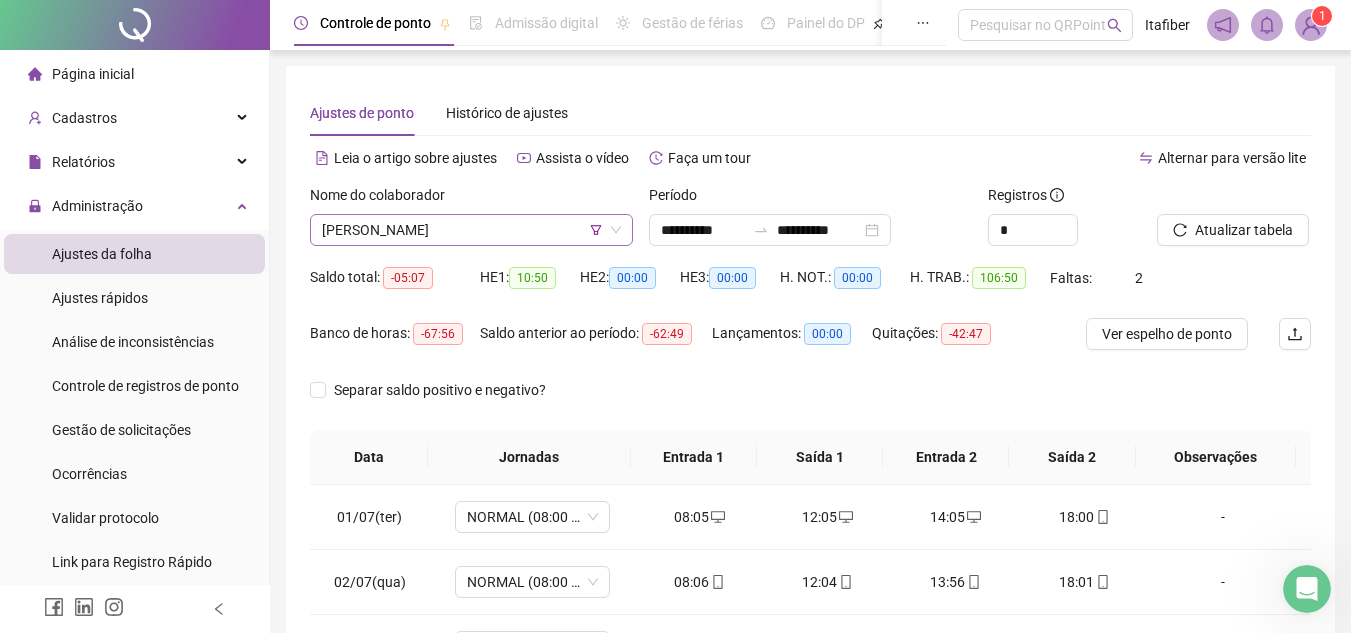 click on "[PERSON_NAME]" at bounding box center [471, 230] 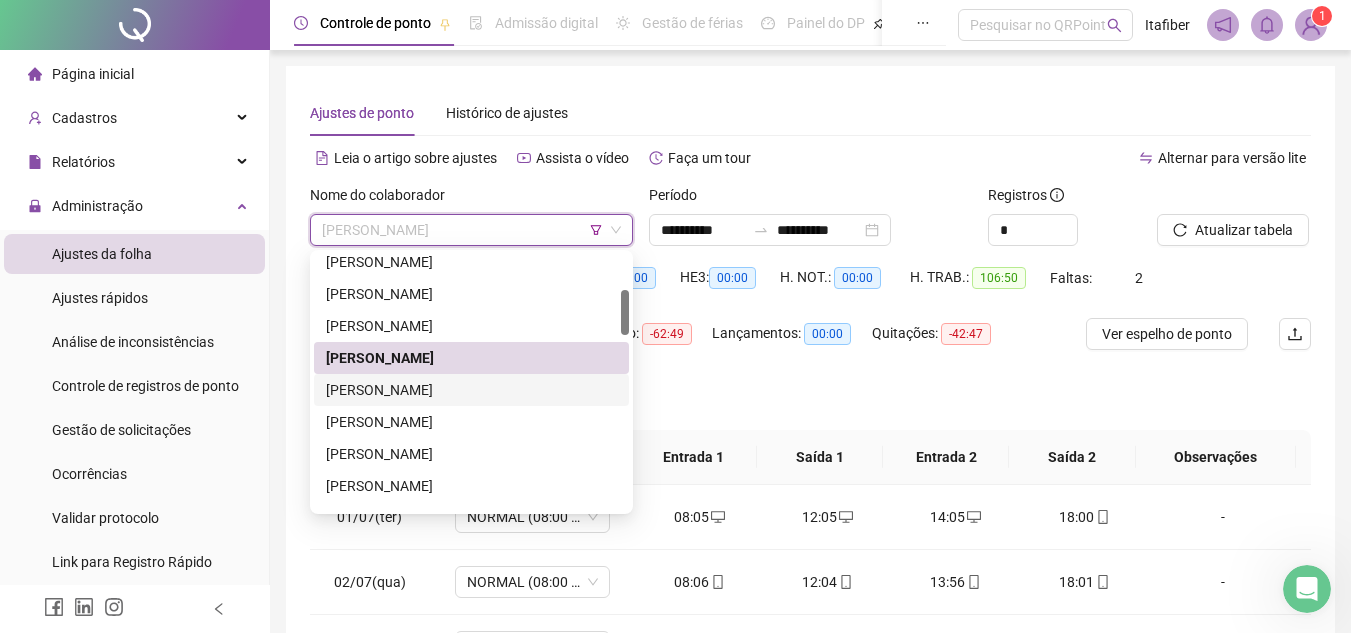 click on "[PERSON_NAME]" at bounding box center (471, 390) 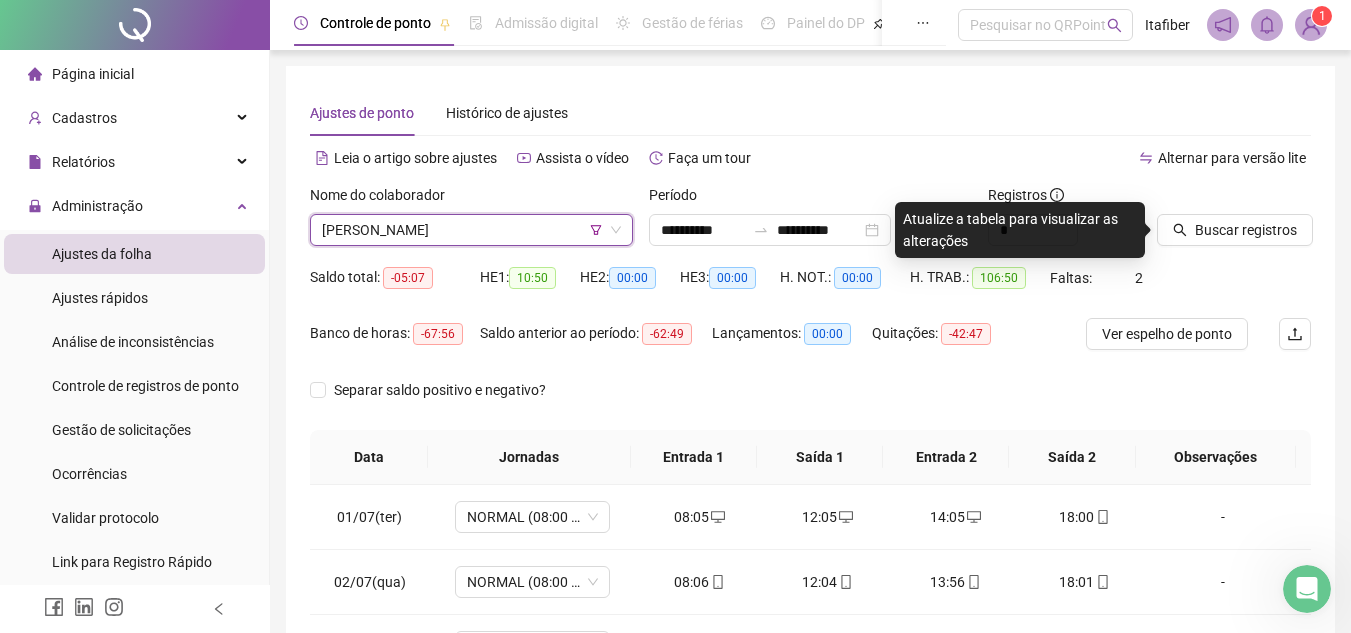 click on "Buscar registros" at bounding box center (1234, 215) 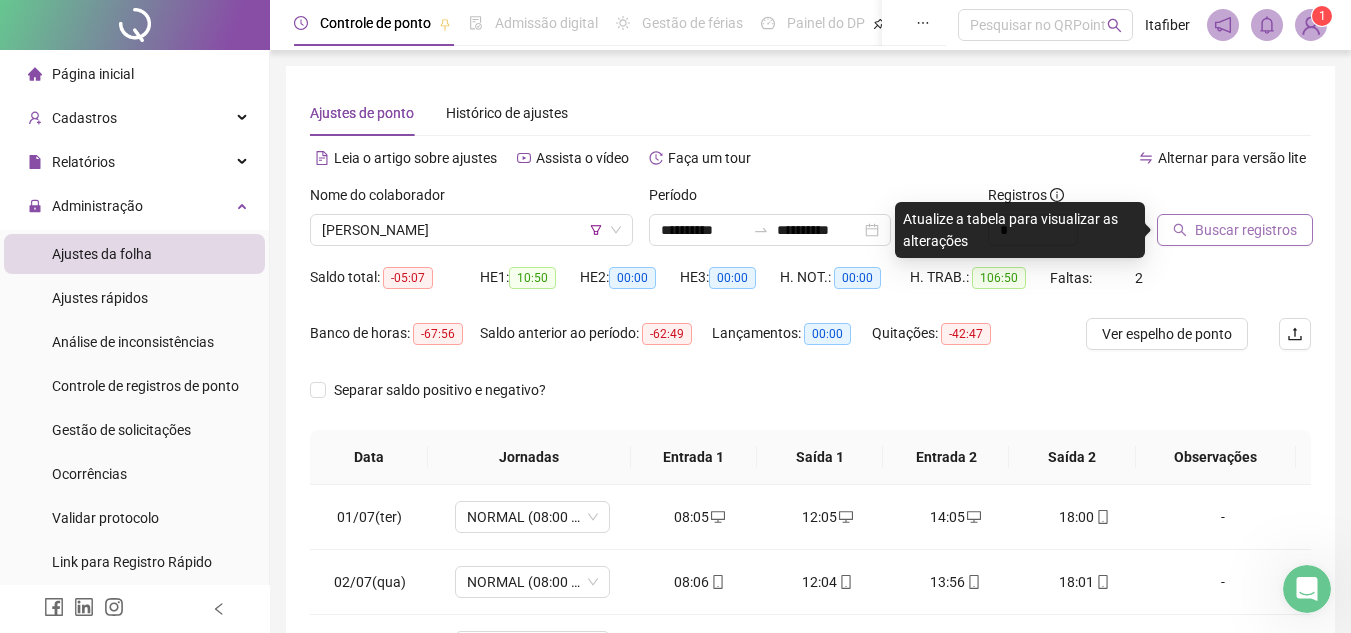 click on "Buscar registros" at bounding box center [1246, 230] 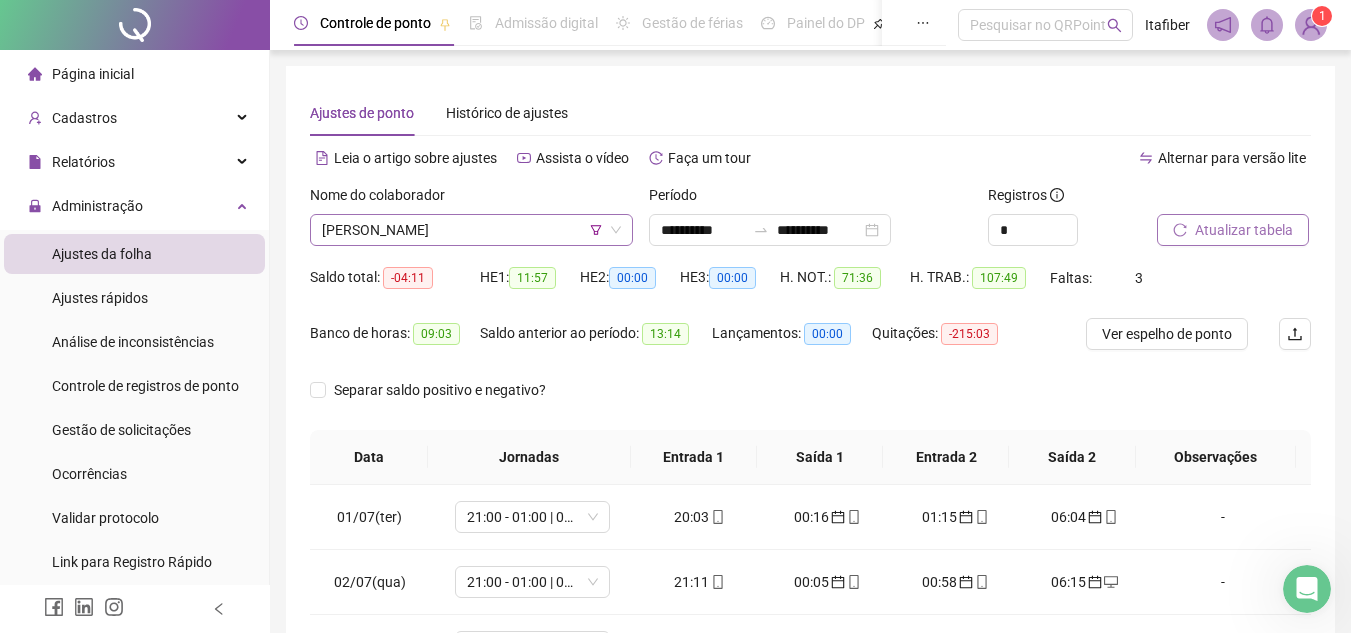 click on "[PERSON_NAME]" at bounding box center (471, 230) 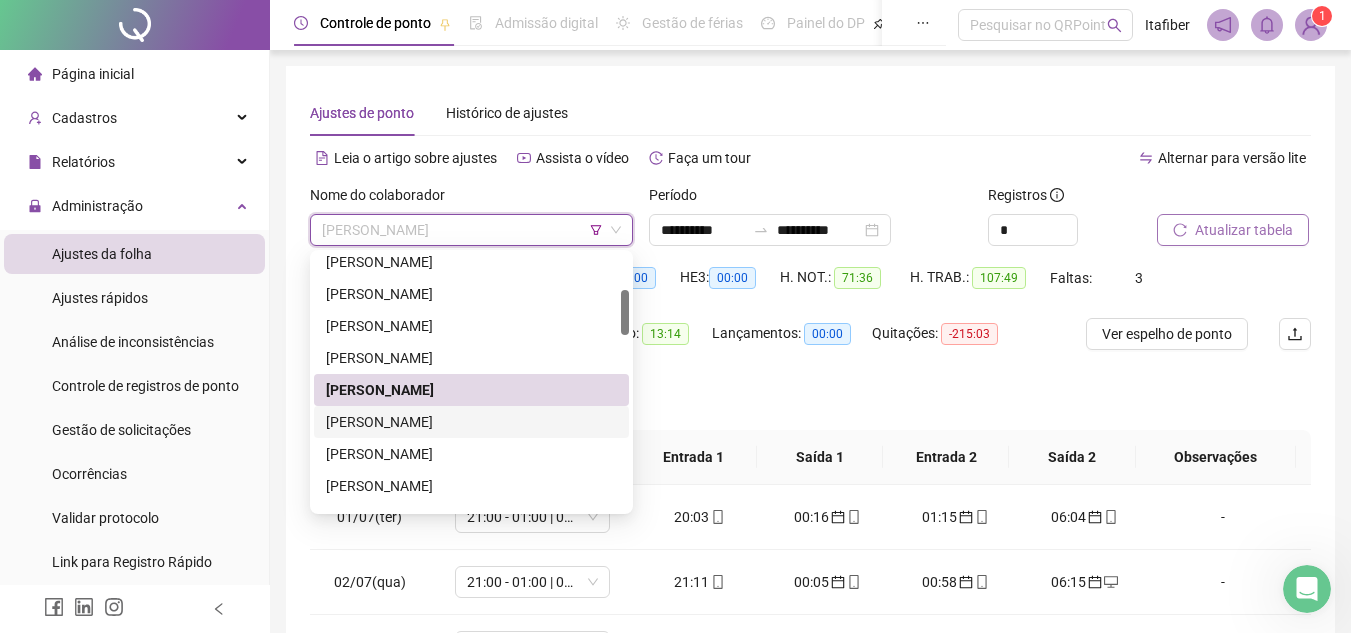 click on "[PERSON_NAME]" at bounding box center [471, 422] 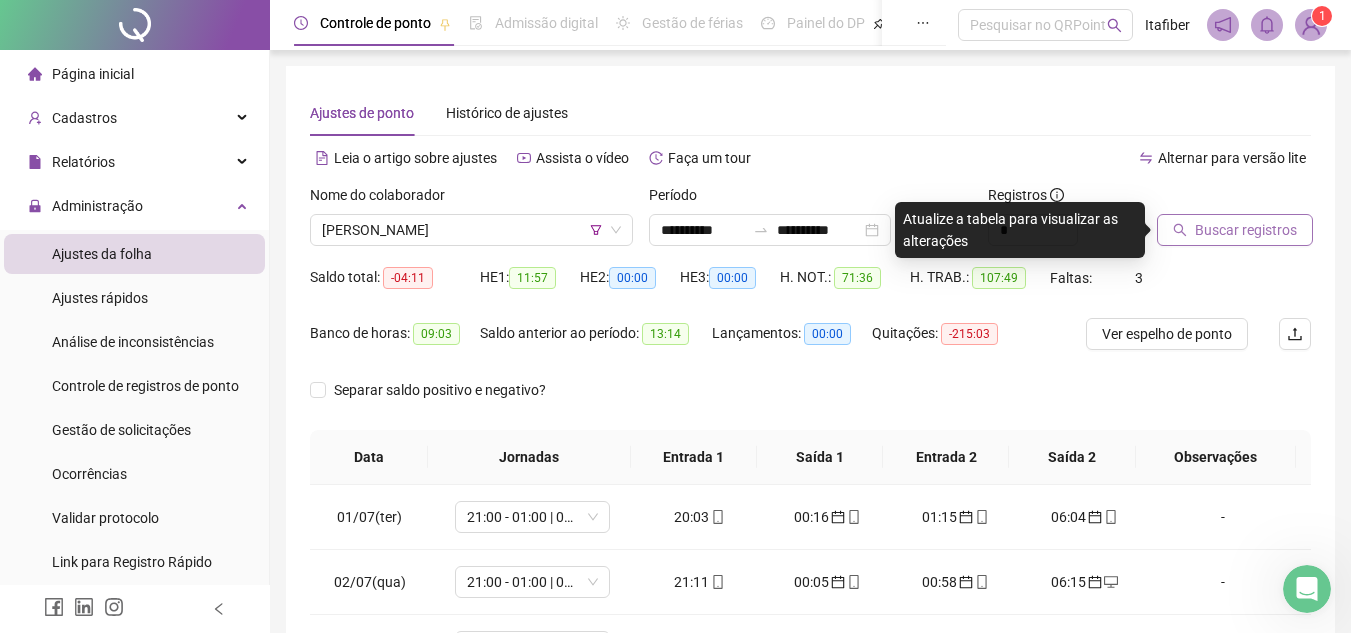 click on "Buscar registros" at bounding box center [1235, 230] 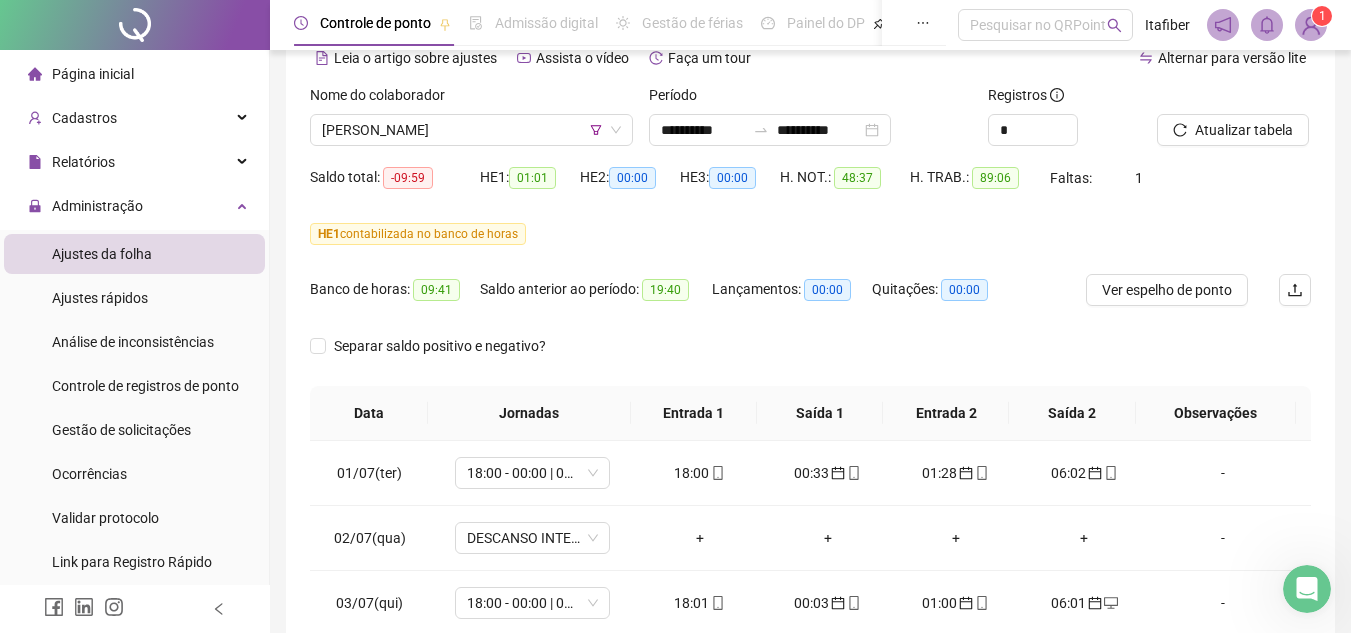 scroll, scrollTop: 445, scrollLeft: 0, axis: vertical 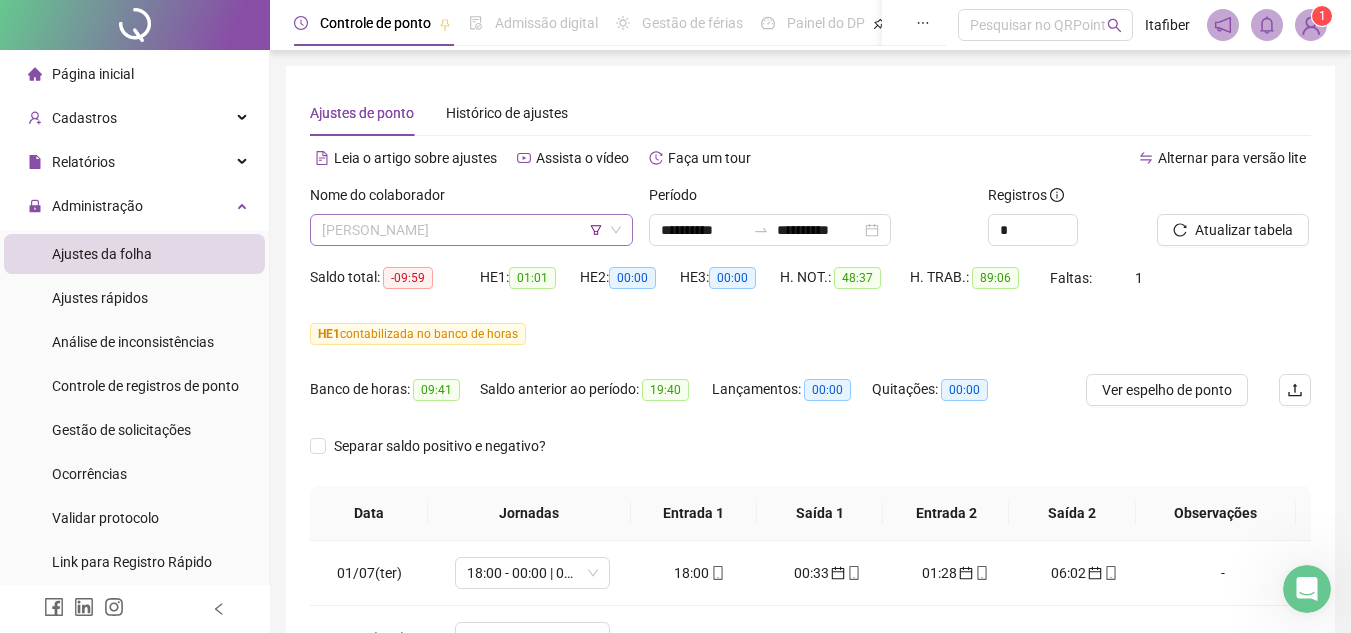 click on "[PERSON_NAME]" at bounding box center (471, 230) 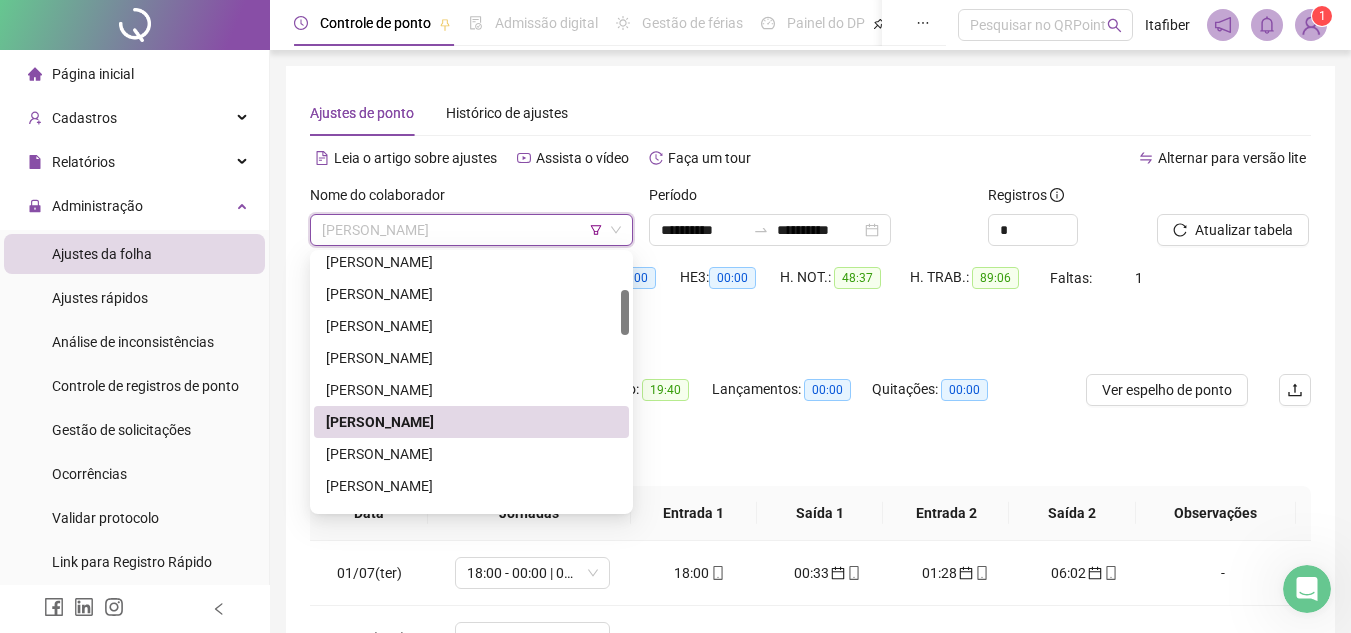 click on "[PERSON_NAME]" at bounding box center (471, 422) 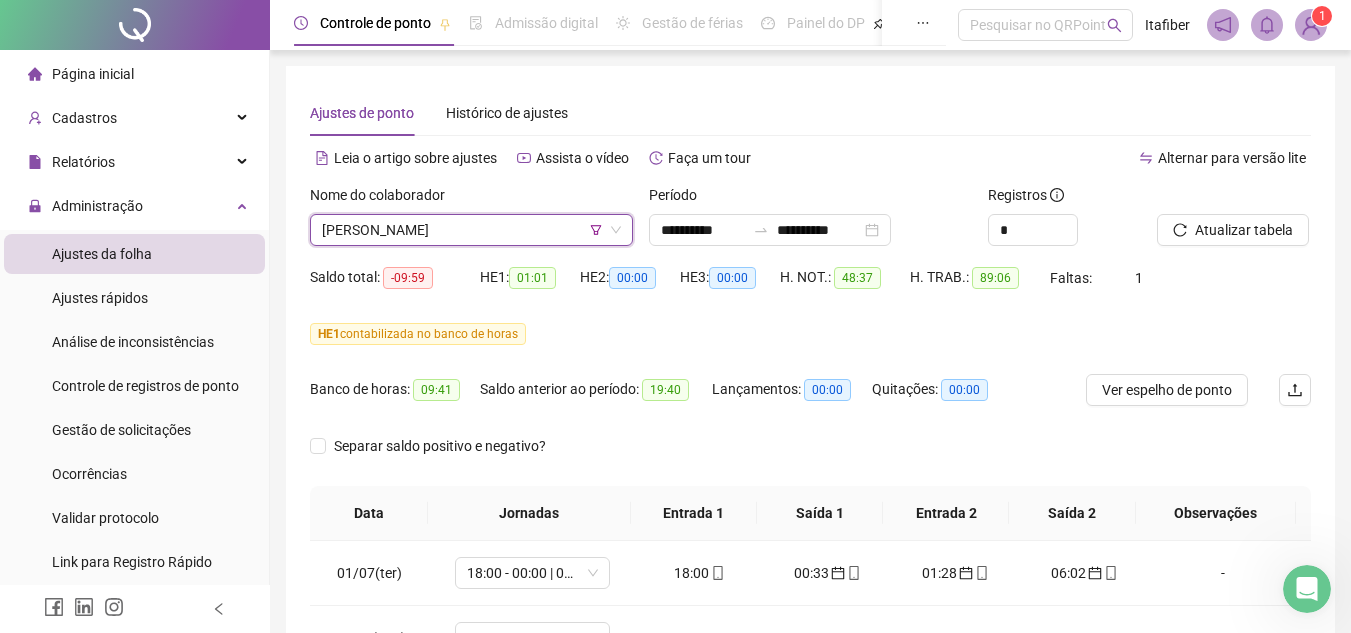 click on "[PERSON_NAME]" at bounding box center [471, 230] 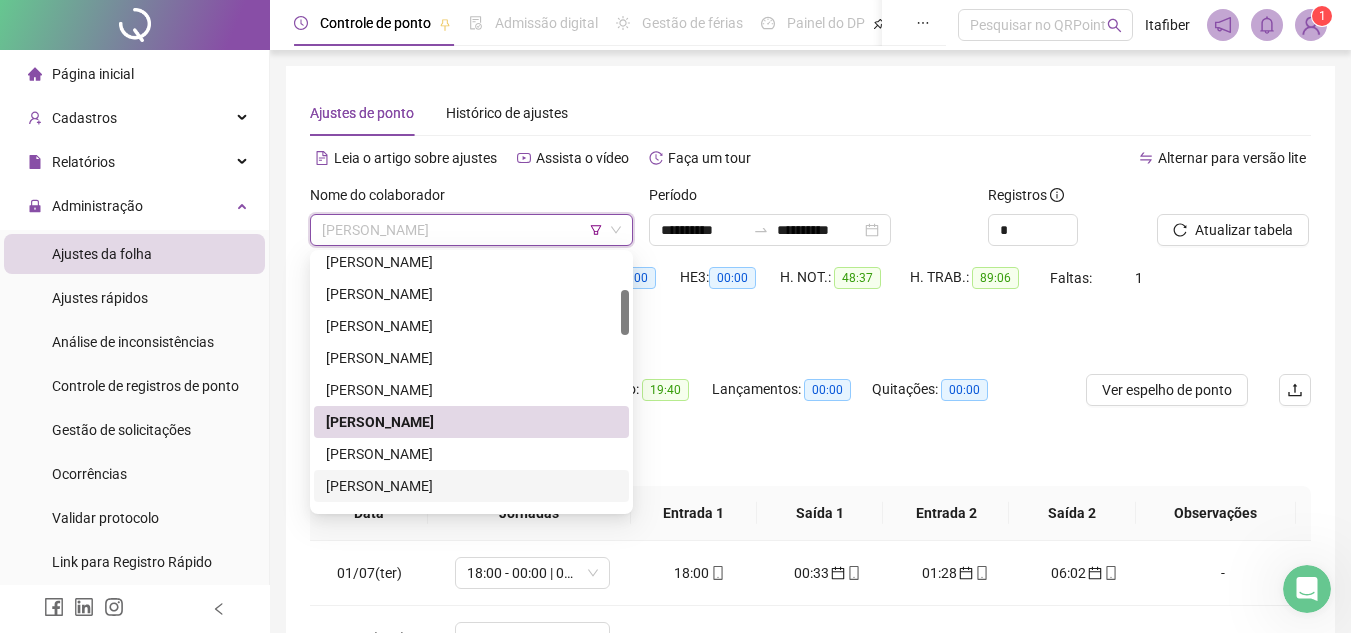 click on "[PERSON_NAME]" at bounding box center (471, 486) 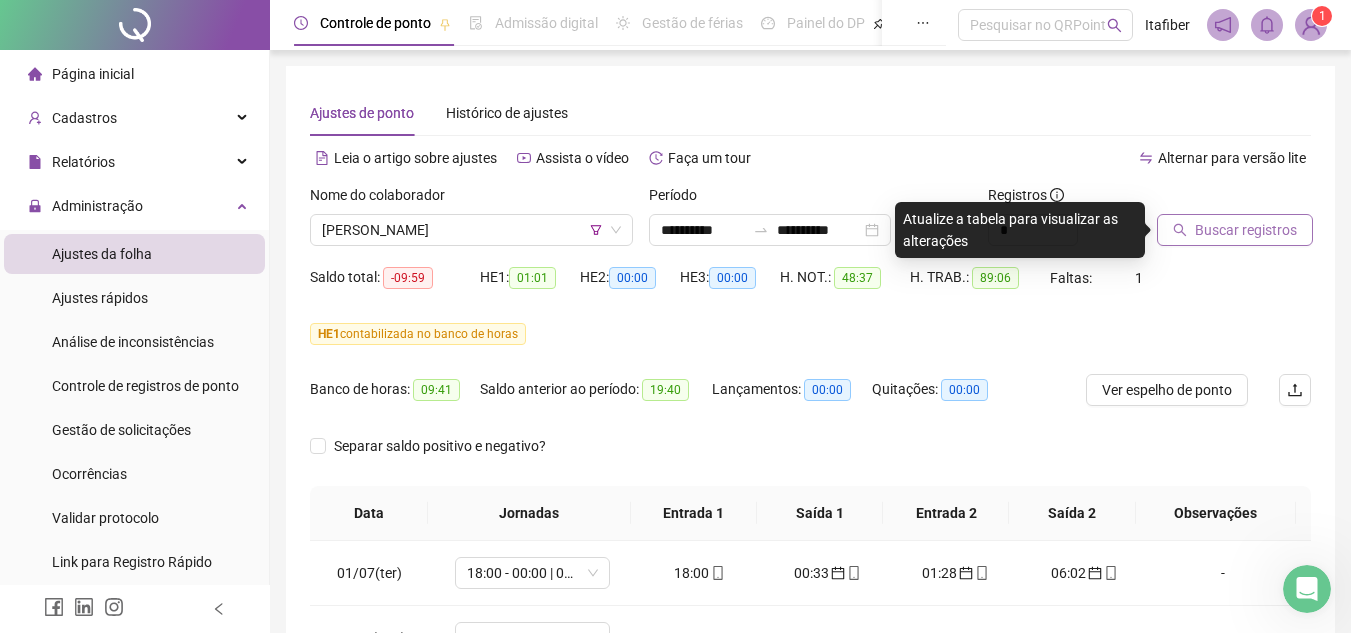 click on "Buscar registros" at bounding box center (1246, 230) 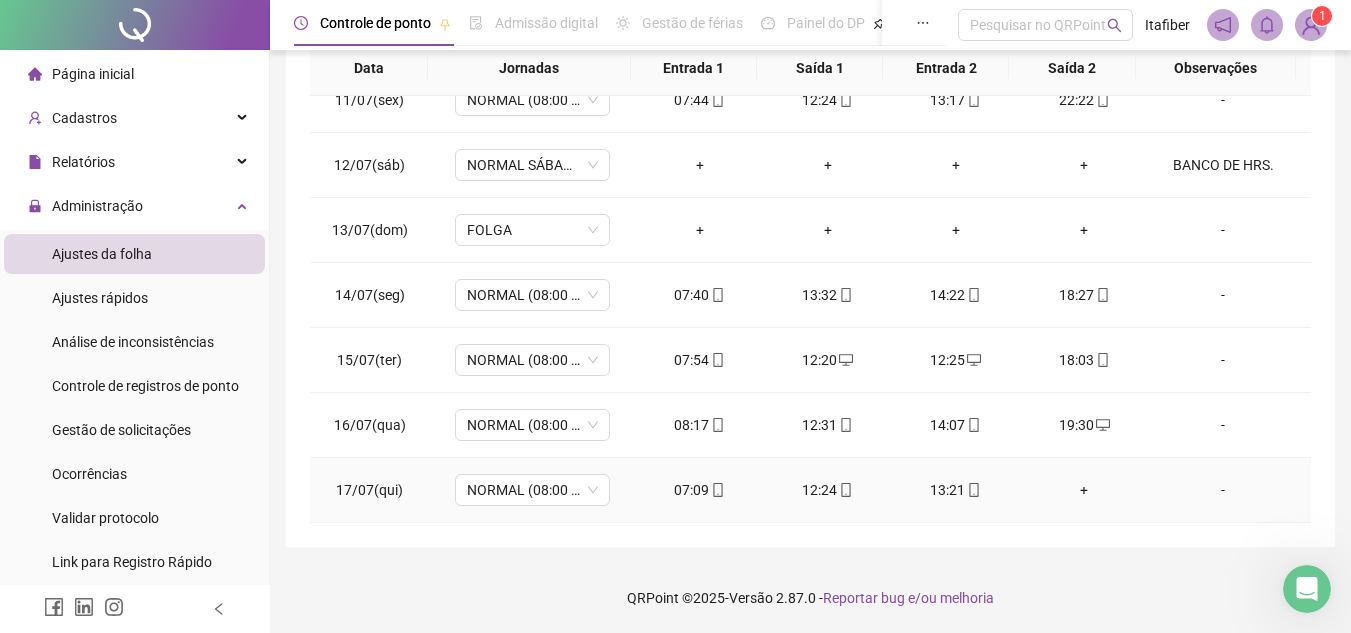 click on "13:21" at bounding box center [956, 490] 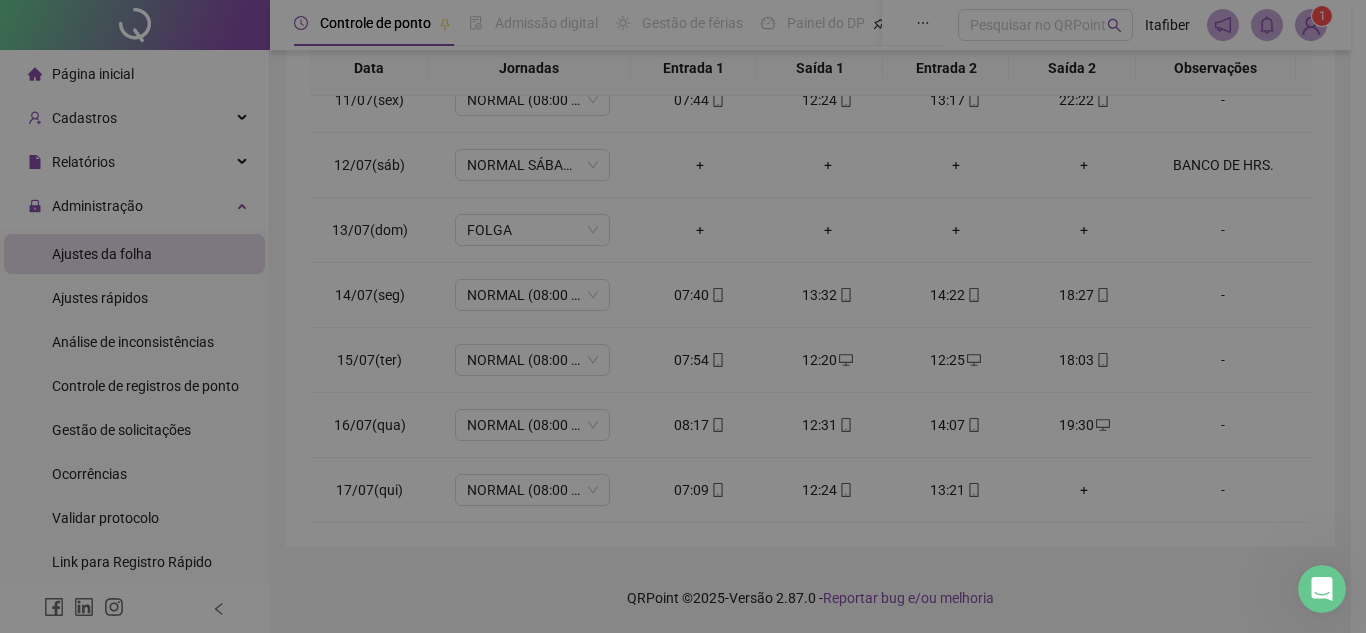 type on "**********" 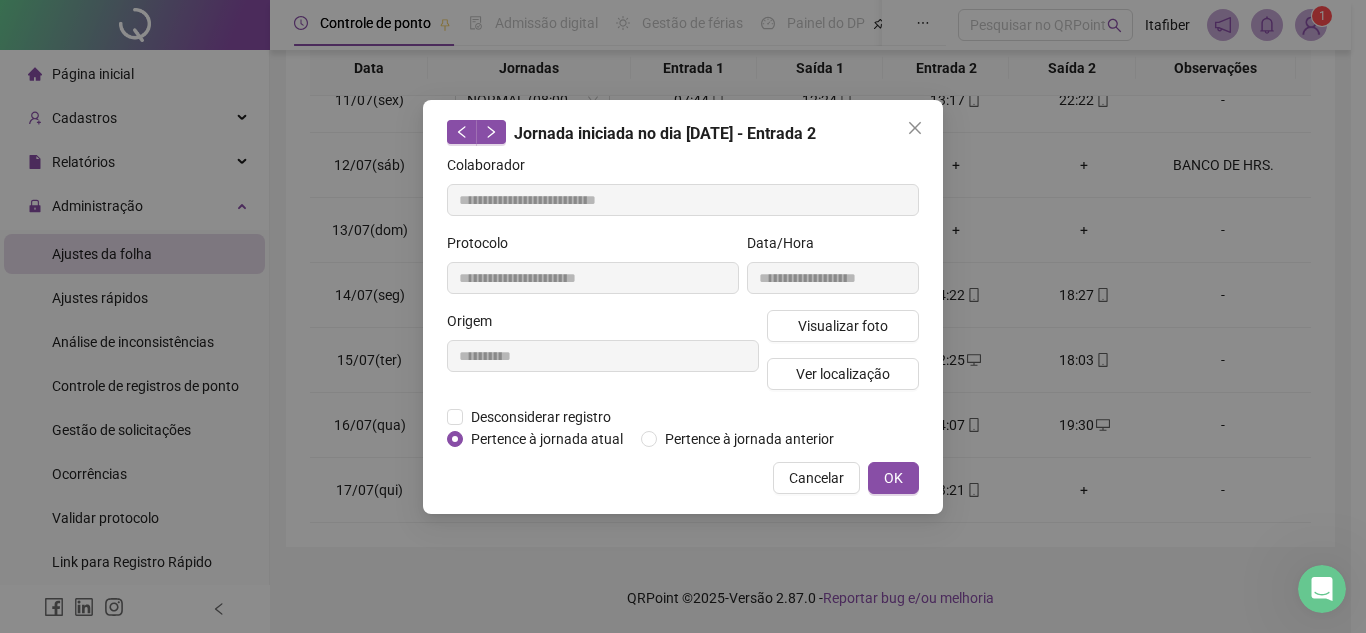 click on "**********" at bounding box center [833, 271] 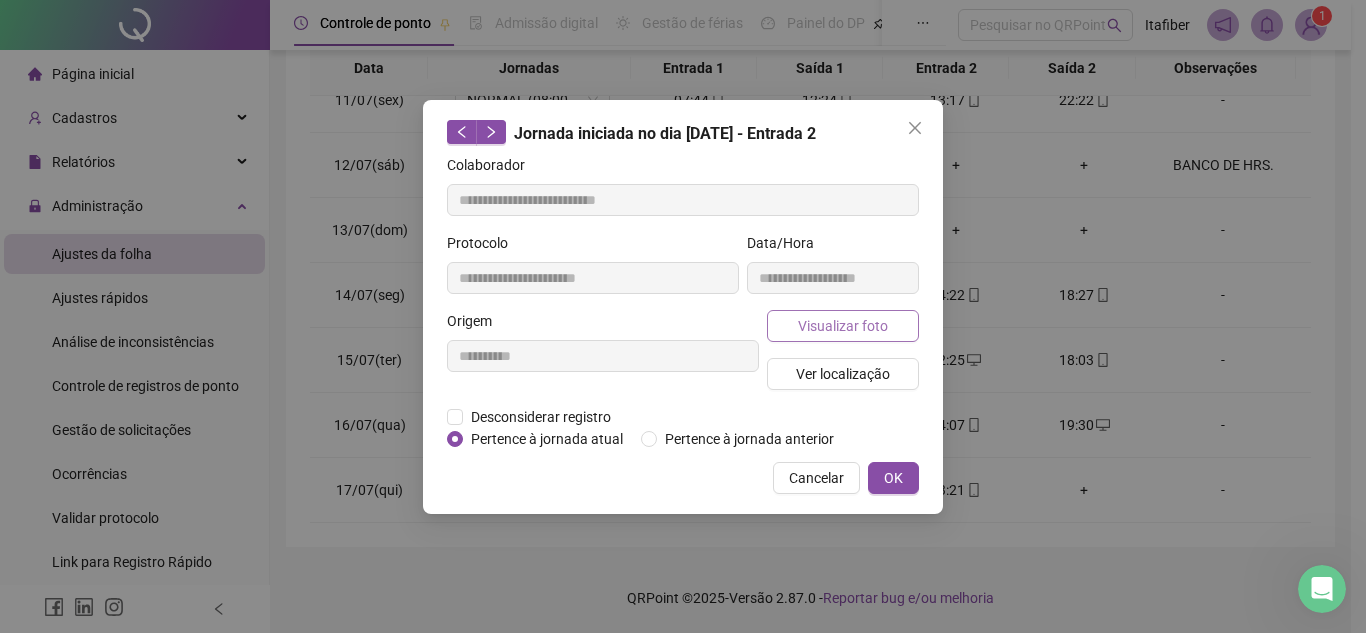 click on "Visualizar foto" at bounding box center [843, 326] 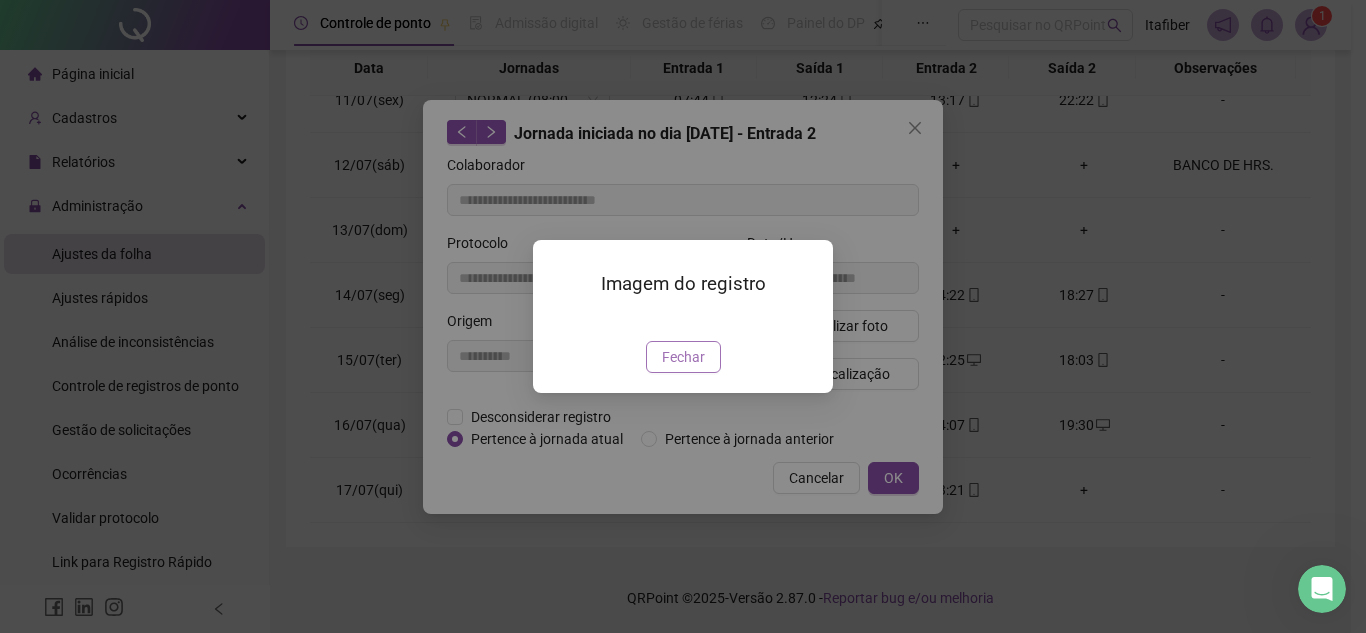 click on "Fechar" at bounding box center (683, 357) 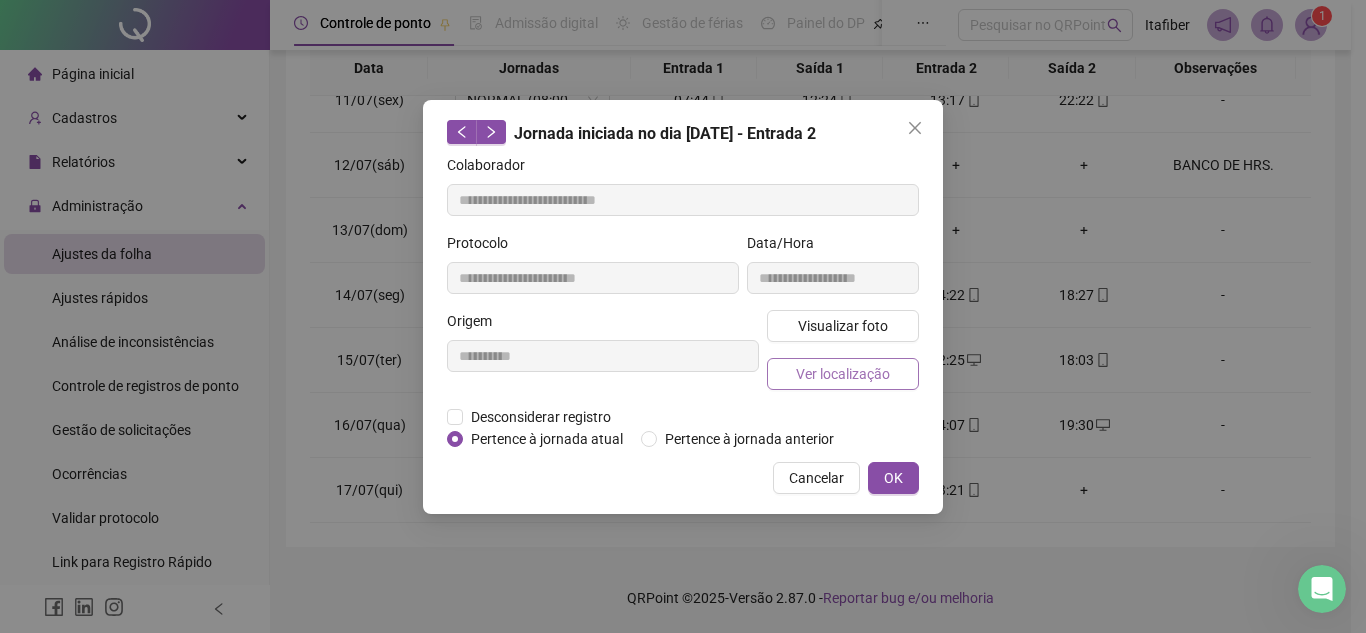 click on "Ver localização" at bounding box center [843, 374] 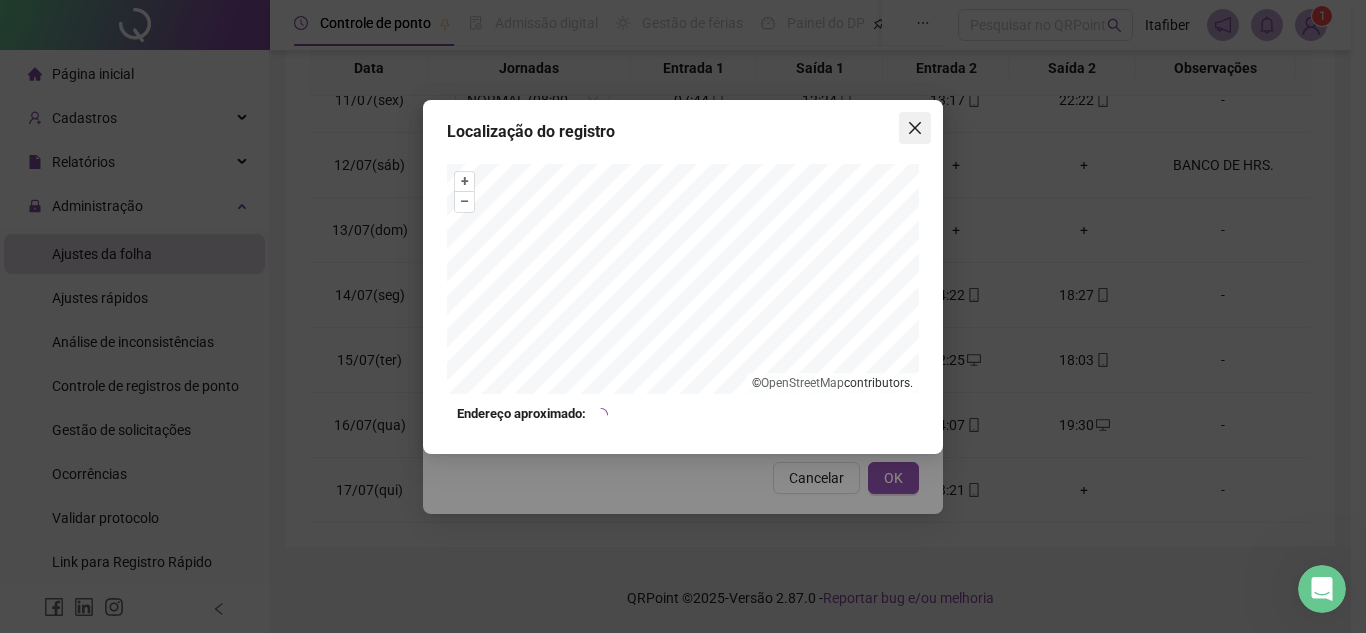 click 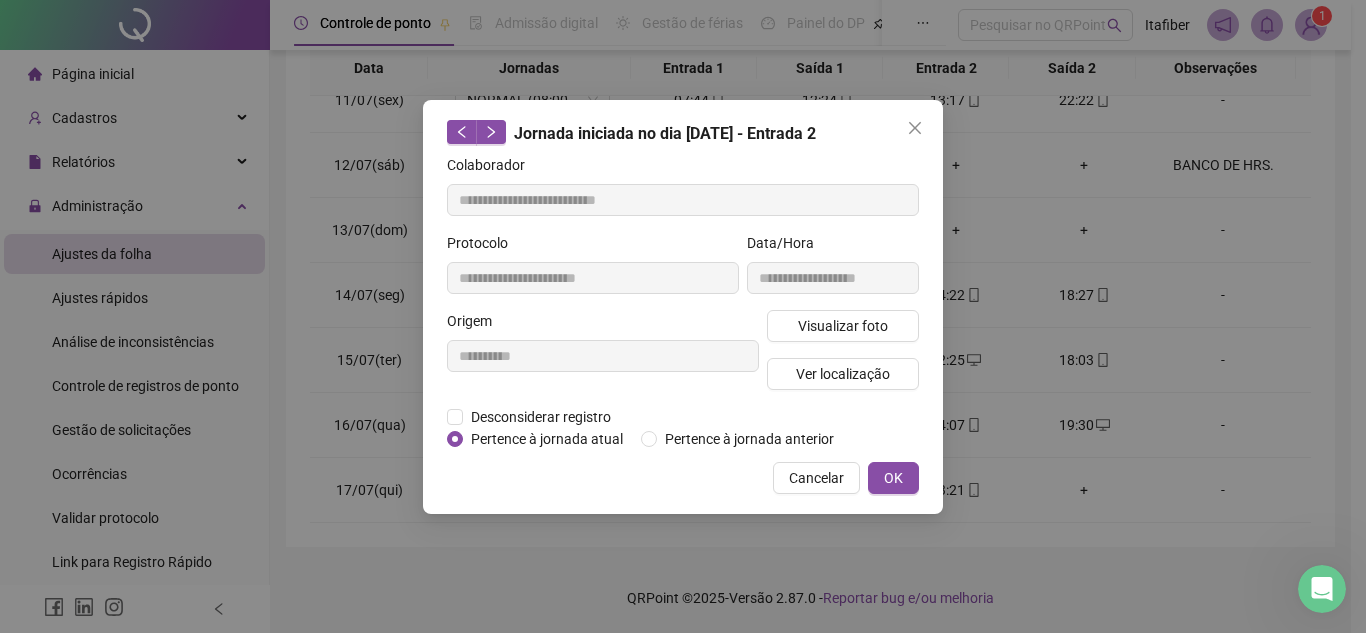 click on "**********" at bounding box center (683, 307) 